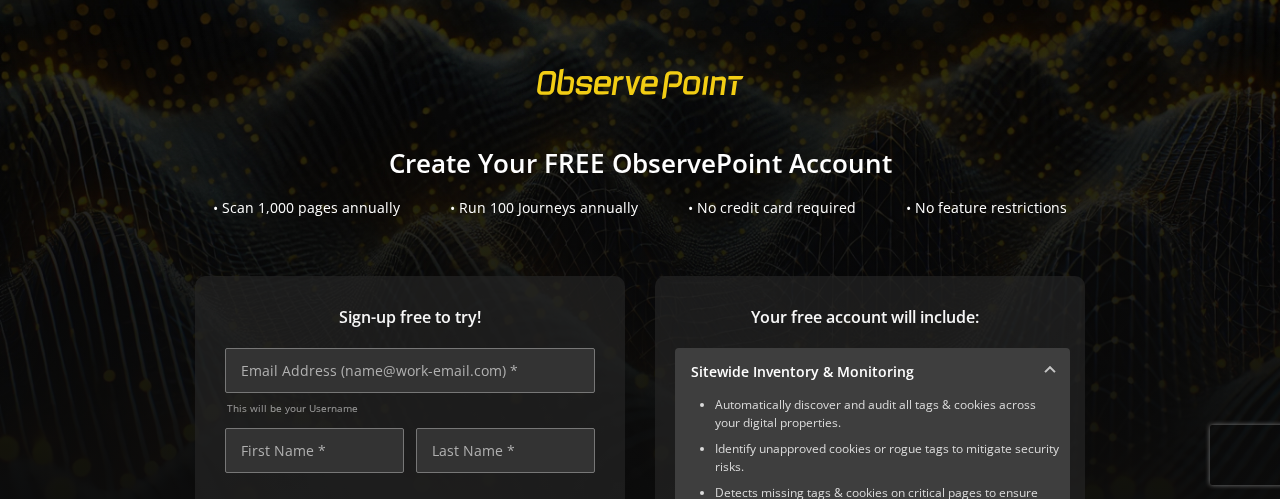 scroll, scrollTop: 0, scrollLeft: 0, axis: both 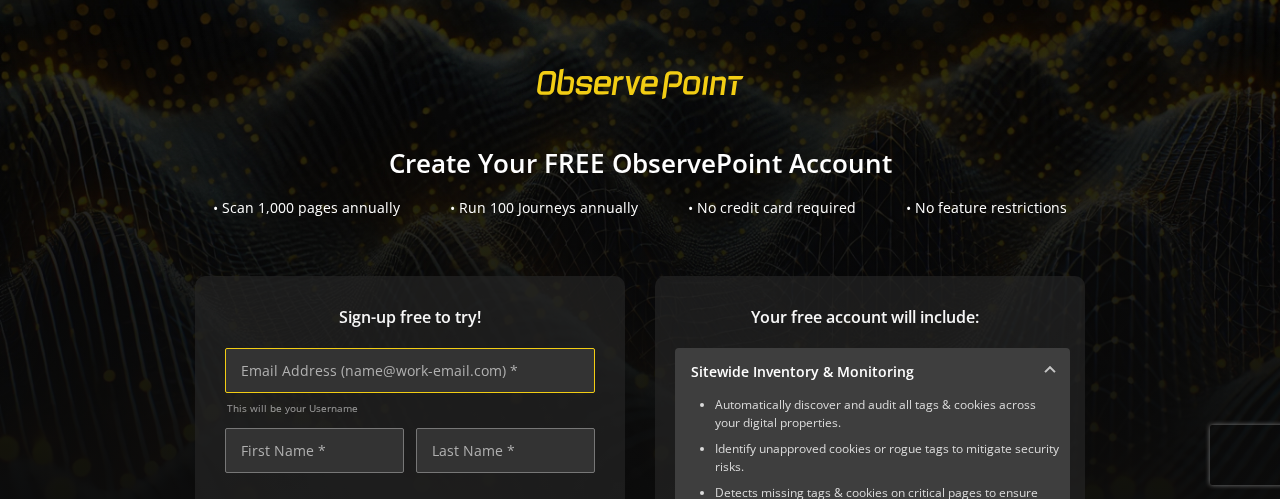 click at bounding box center [410, 370] 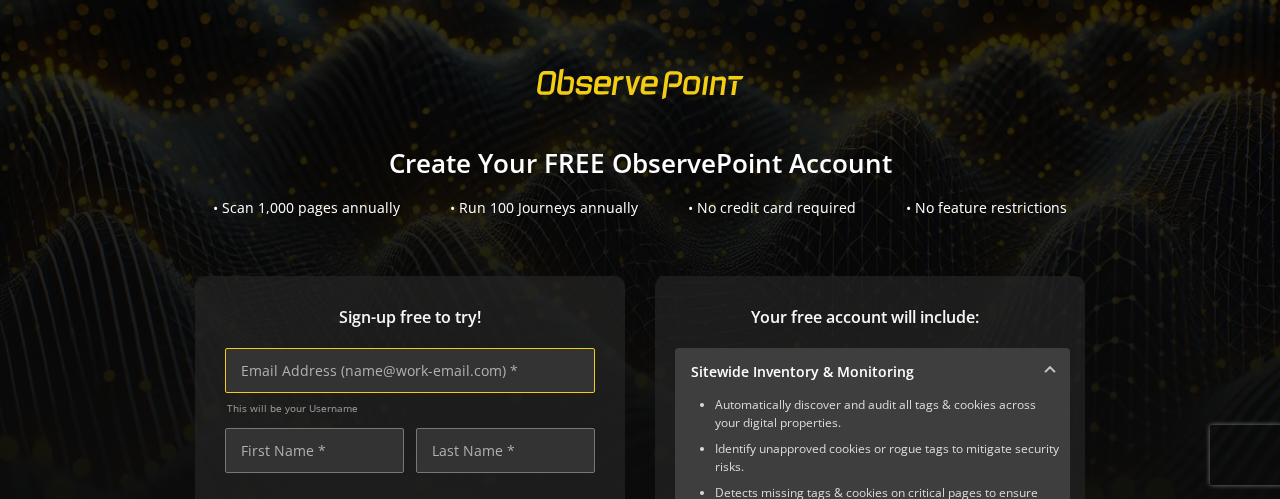 type on "n" 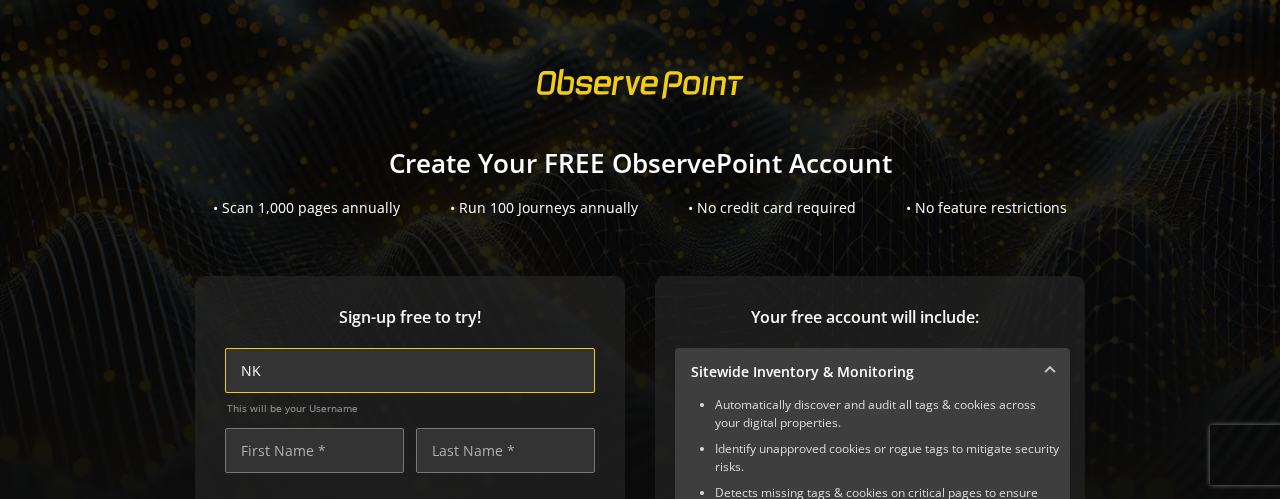 type on "N" 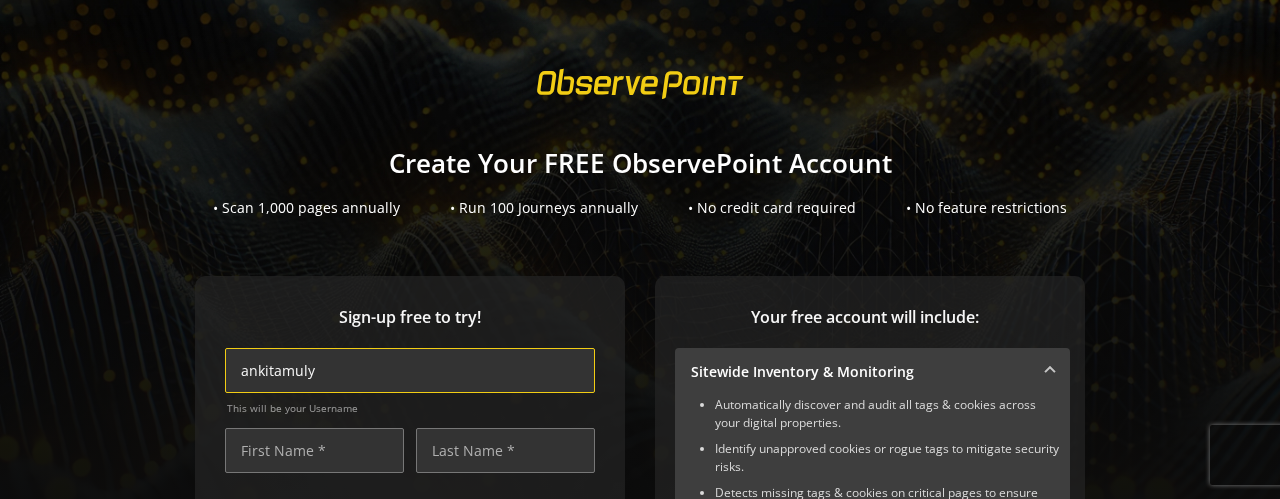 type on "ankitamulya" 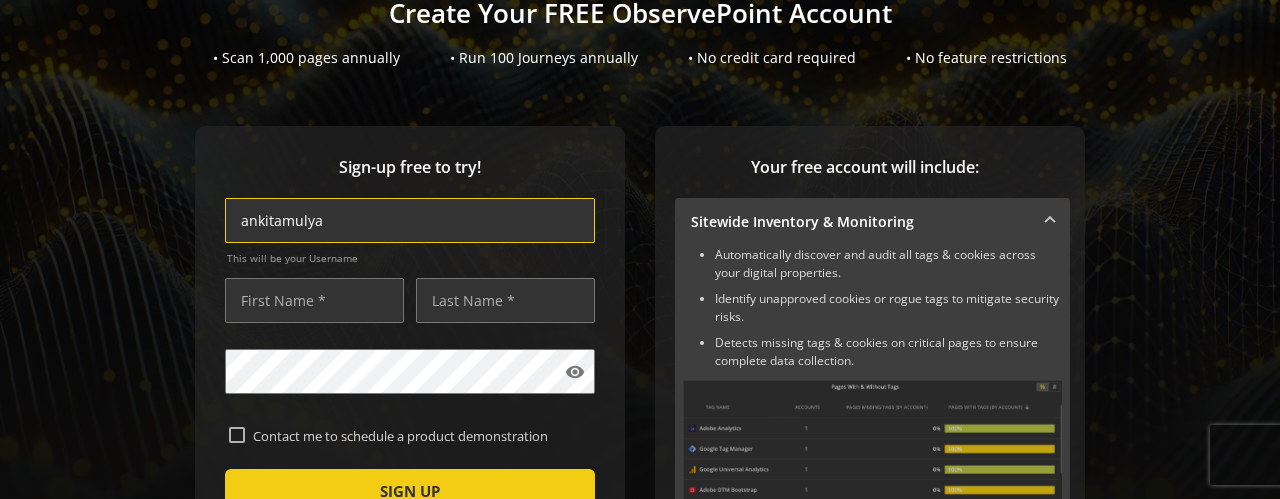 scroll, scrollTop: 163, scrollLeft: 0, axis: vertical 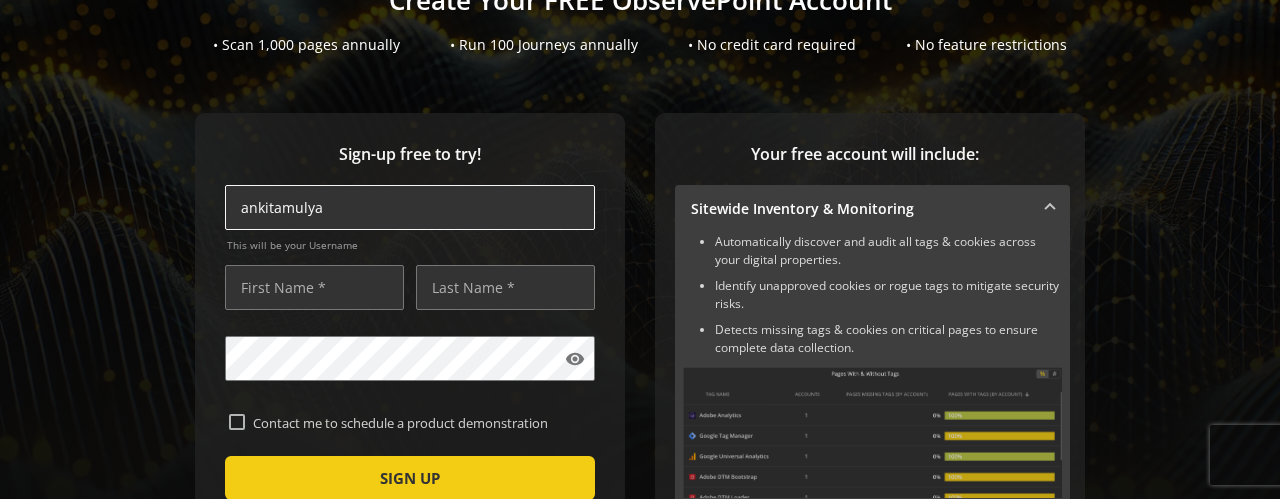 click on "ankitamulya" at bounding box center (410, 207) 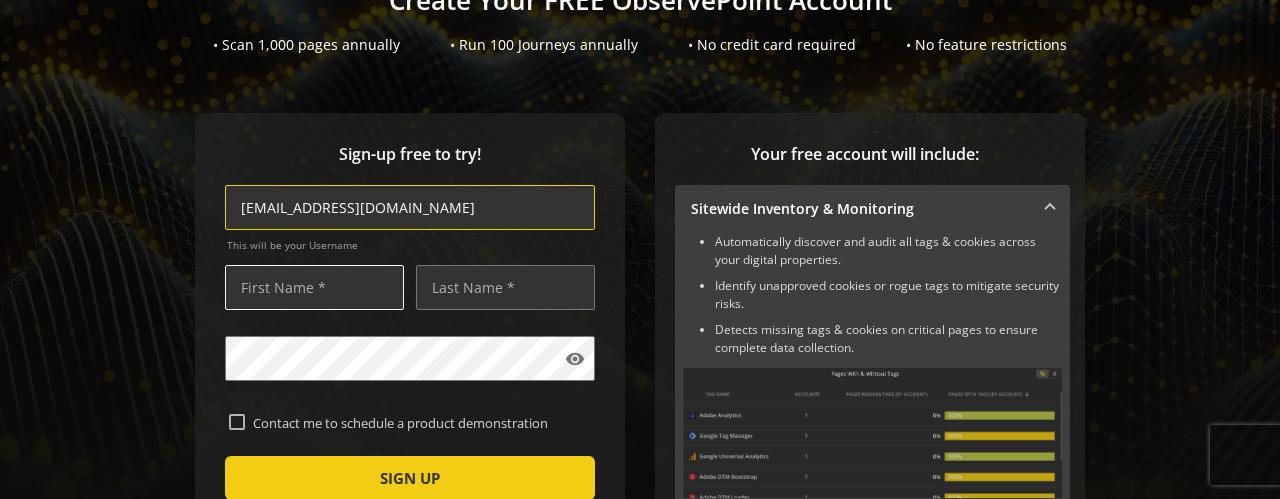 type on "[EMAIL_ADDRESS][DOMAIN_NAME]" 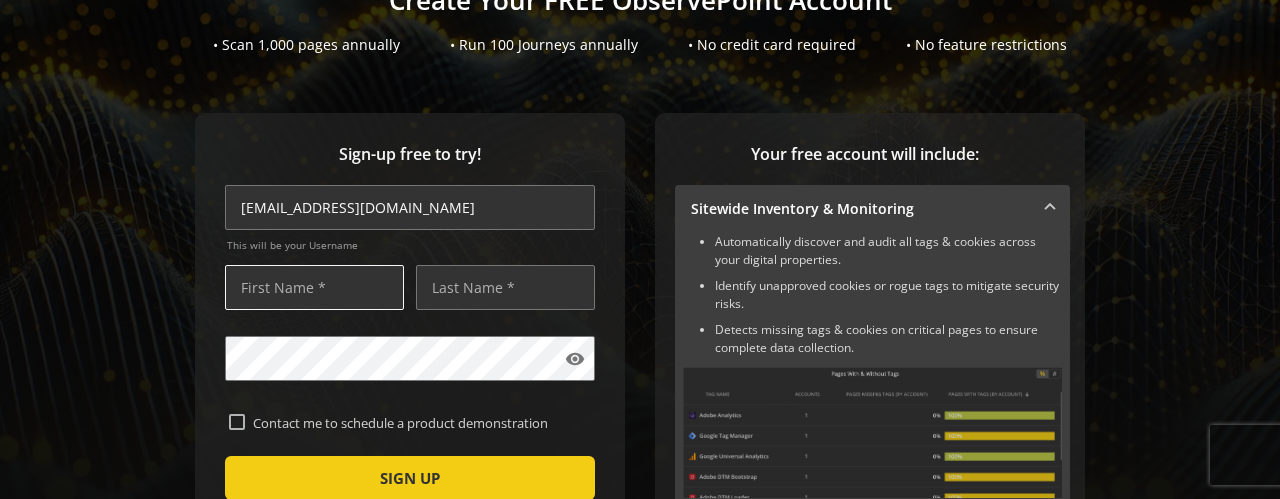 click at bounding box center (314, 287) 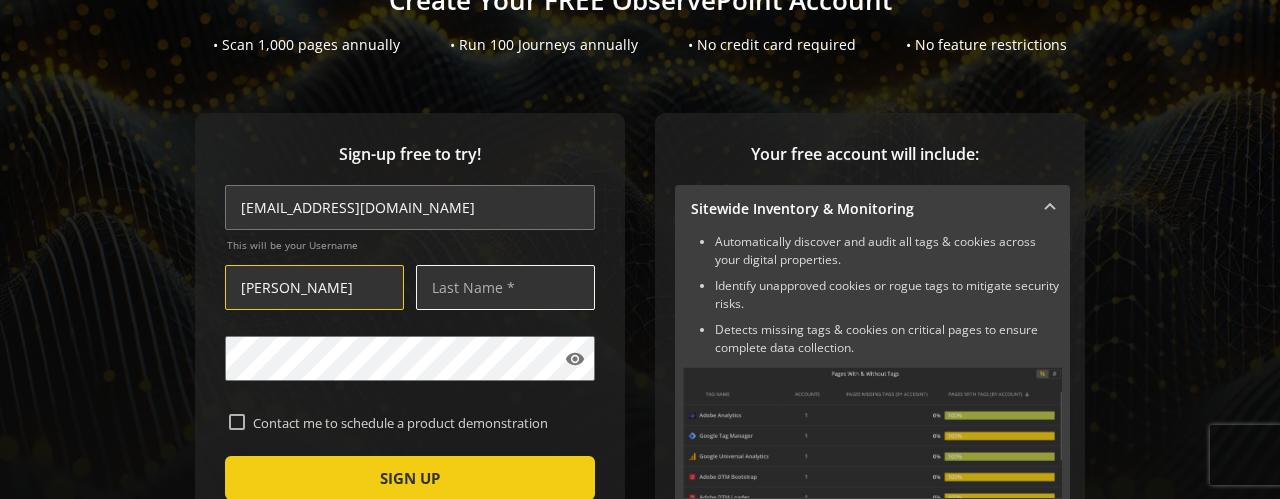 type on "[PERSON_NAME]" 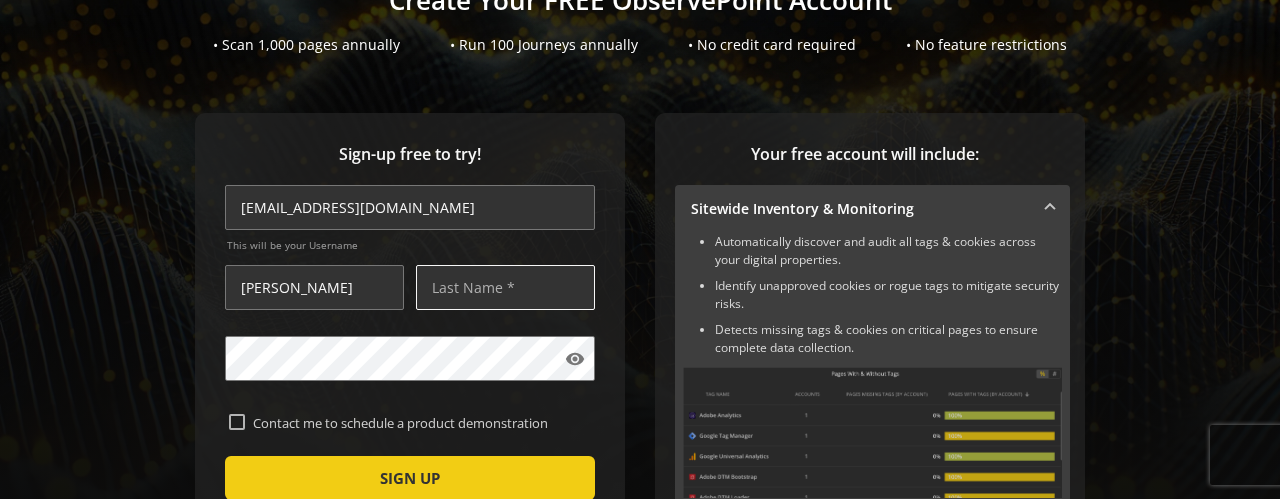 click at bounding box center (505, 287) 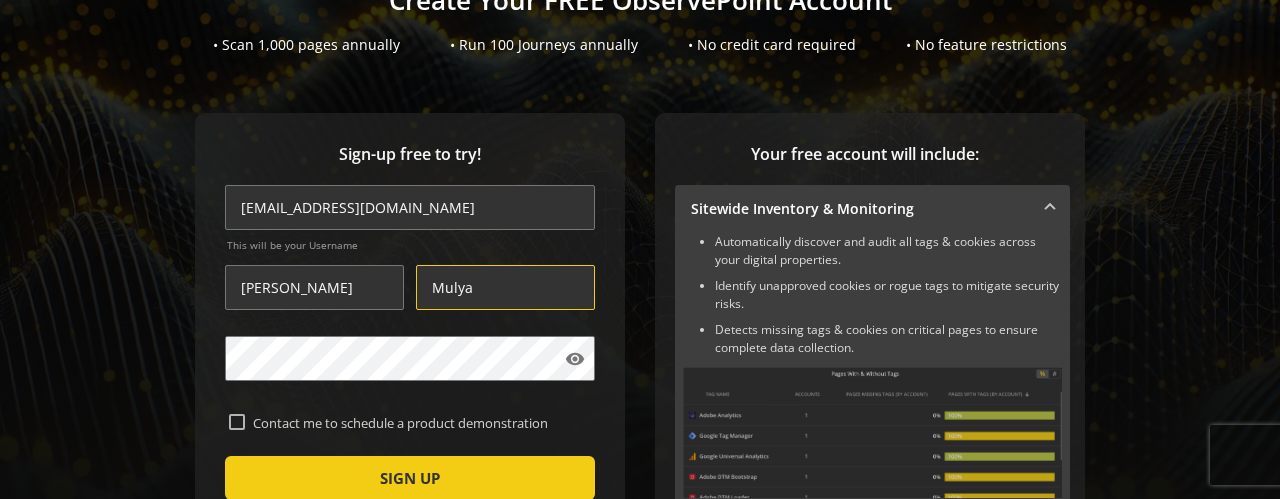 type on "Mulya" 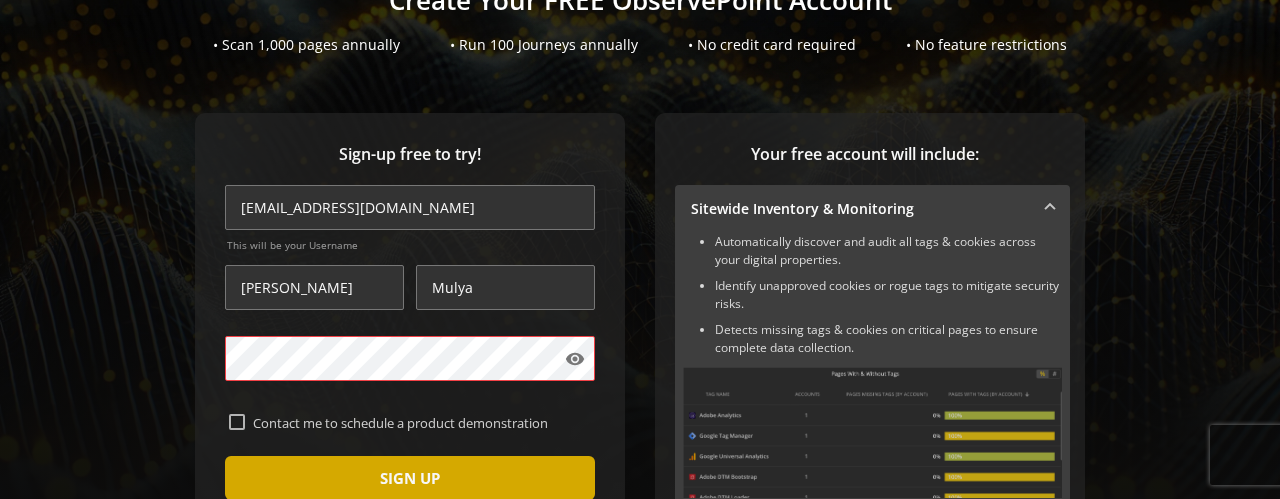 click at bounding box center (410, 478) 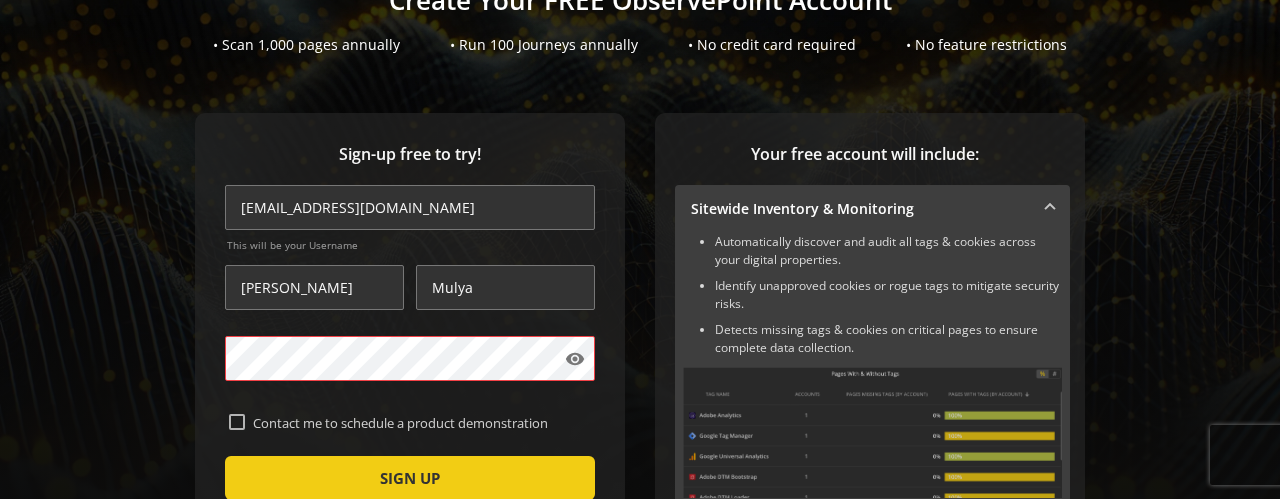 scroll, scrollTop: 434, scrollLeft: 0, axis: vertical 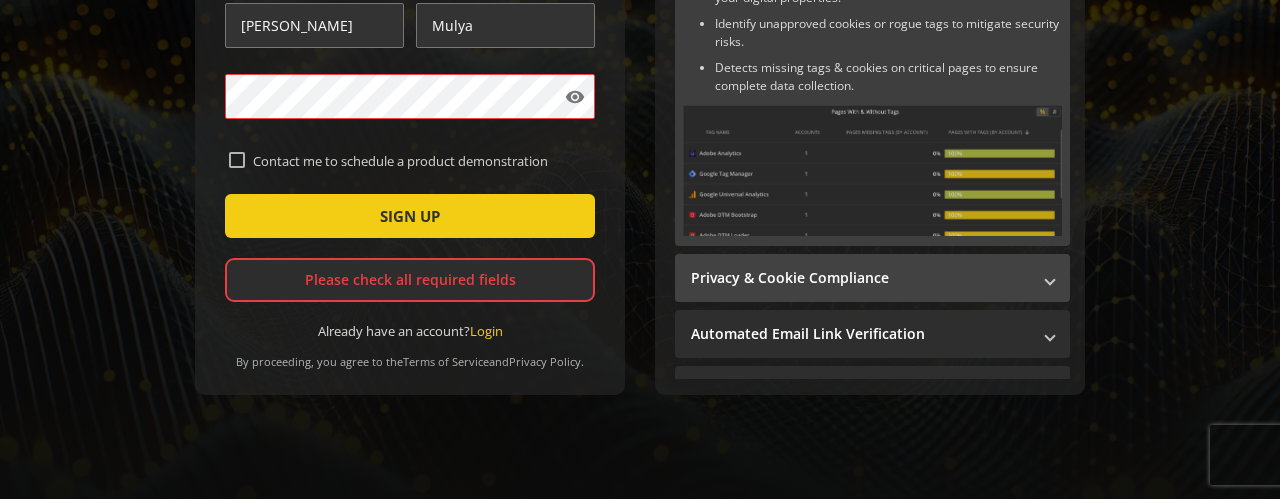 click at bounding box center [1050, 278] 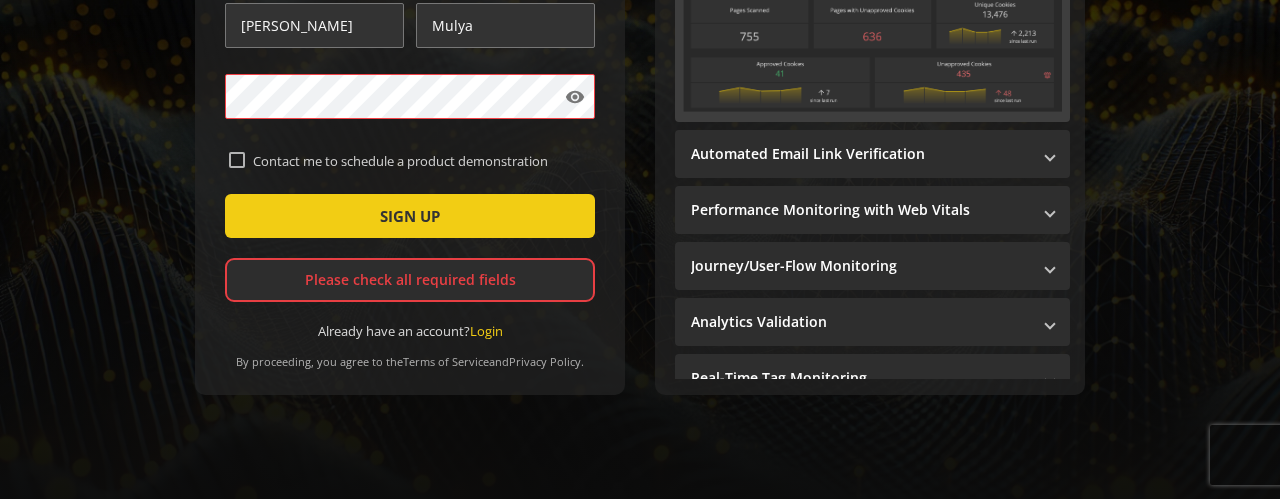 scroll, scrollTop: 168, scrollLeft: 0, axis: vertical 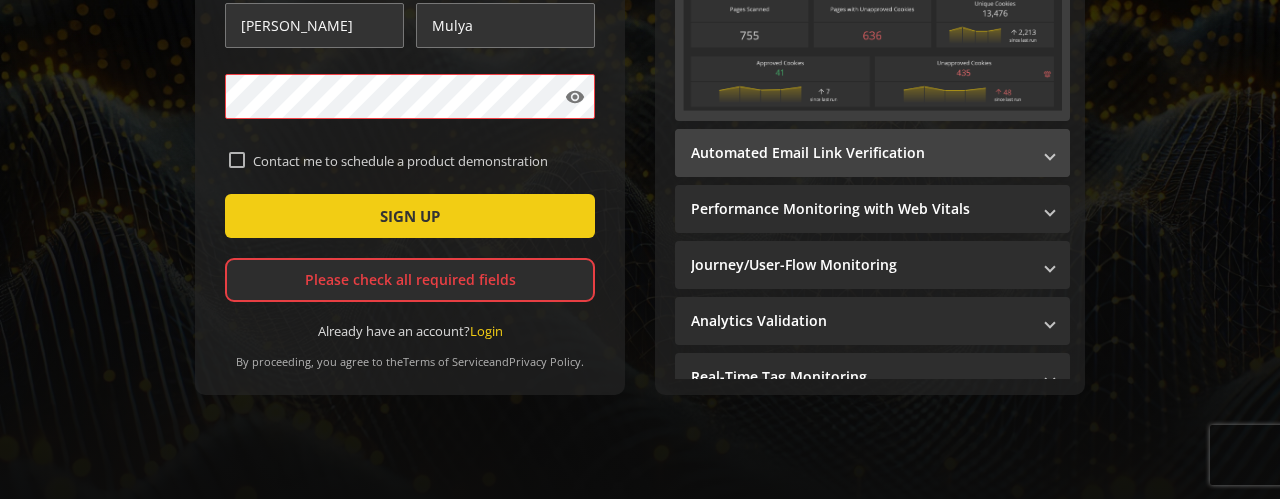 click on "Automated Email Link Verification" at bounding box center [872, 153] 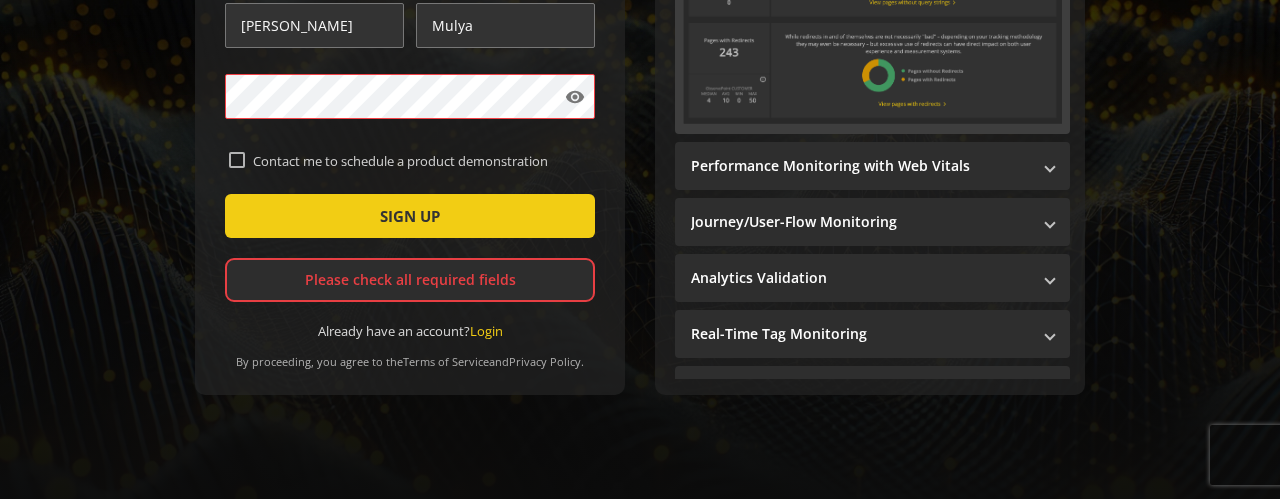scroll, scrollTop: 380, scrollLeft: 0, axis: vertical 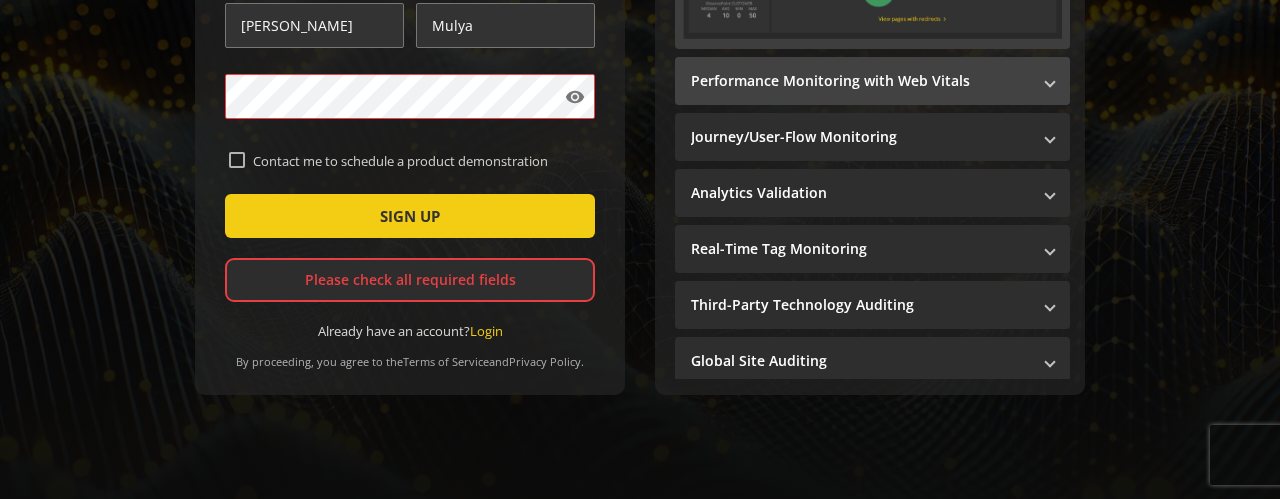 click on "Performance Monitoring with Web Vitals" at bounding box center [872, 81] 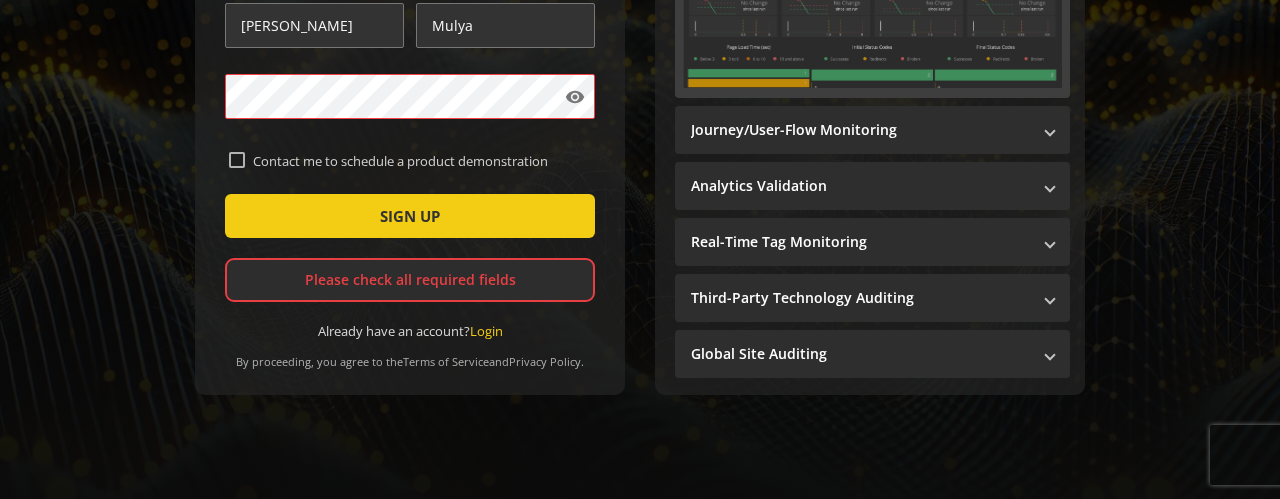 scroll, scrollTop: 338, scrollLeft: 0, axis: vertical 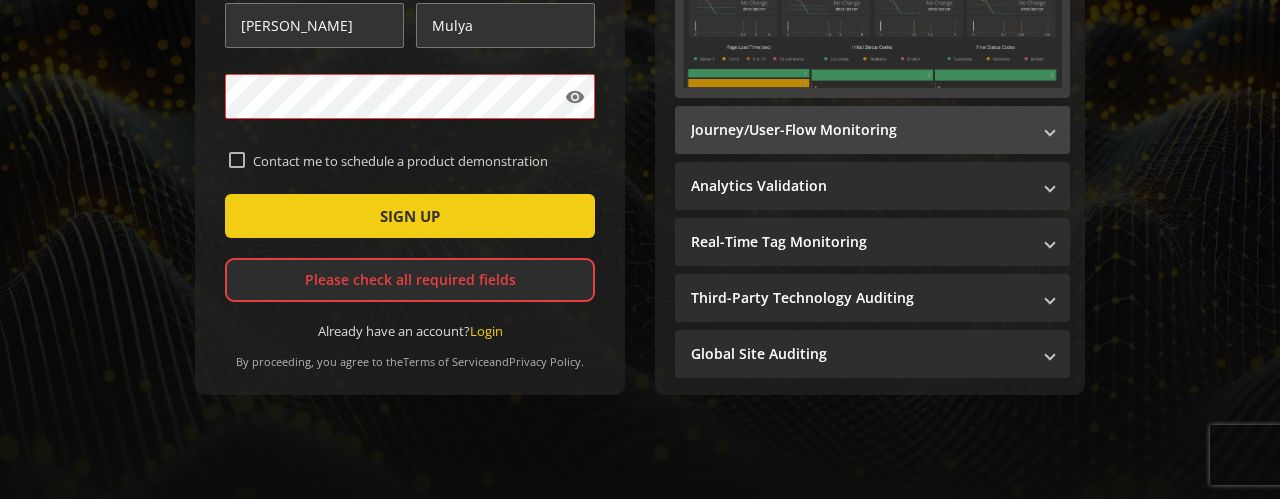 click at bounding box center (1050, 129) 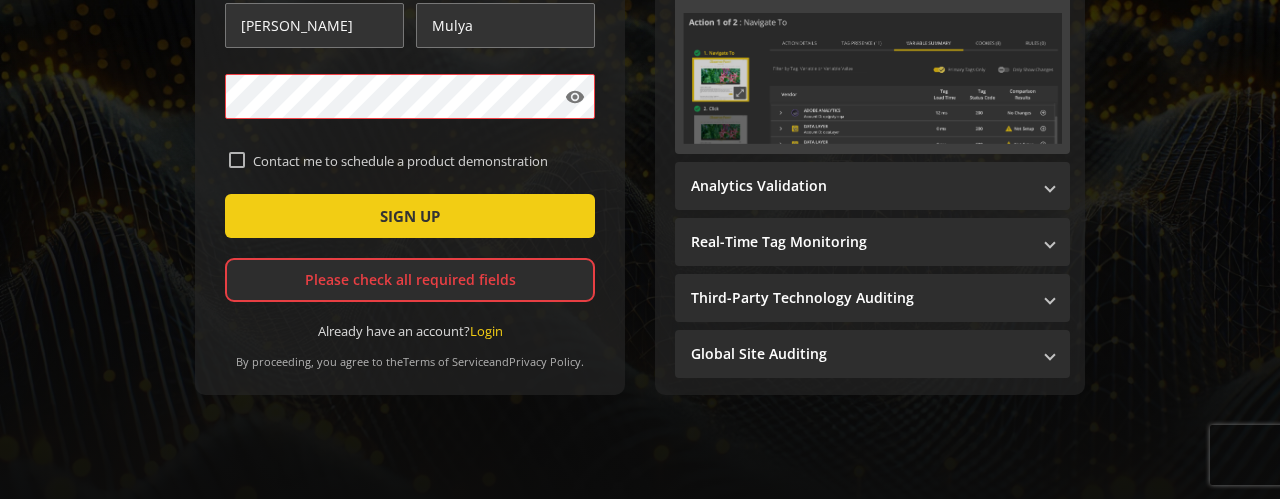 scroll, scrollTop: 312, scrollLeft: 0, axis: vertical 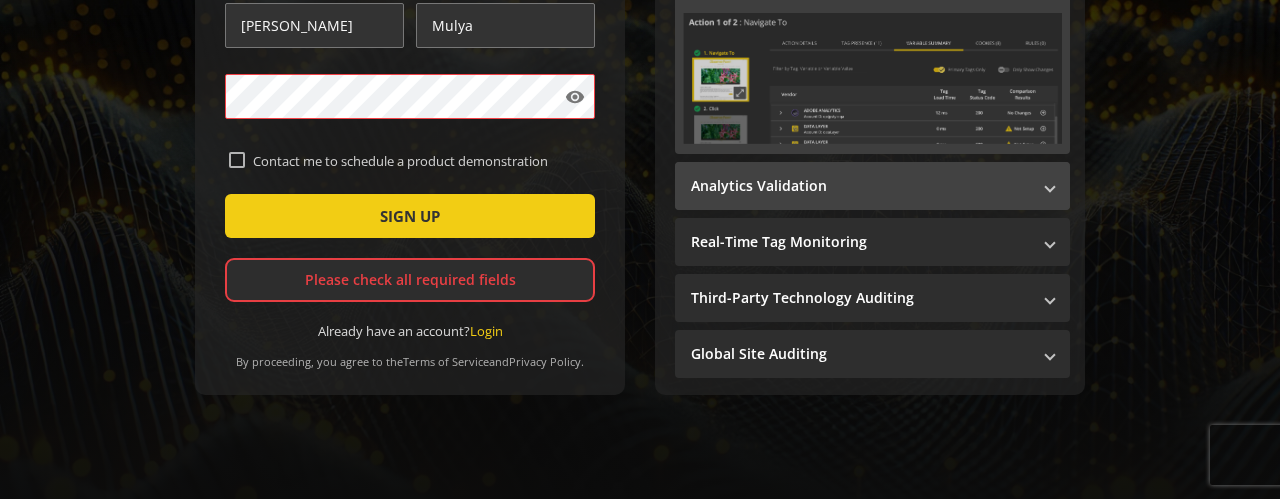 click at bounding box center (1050, 185) 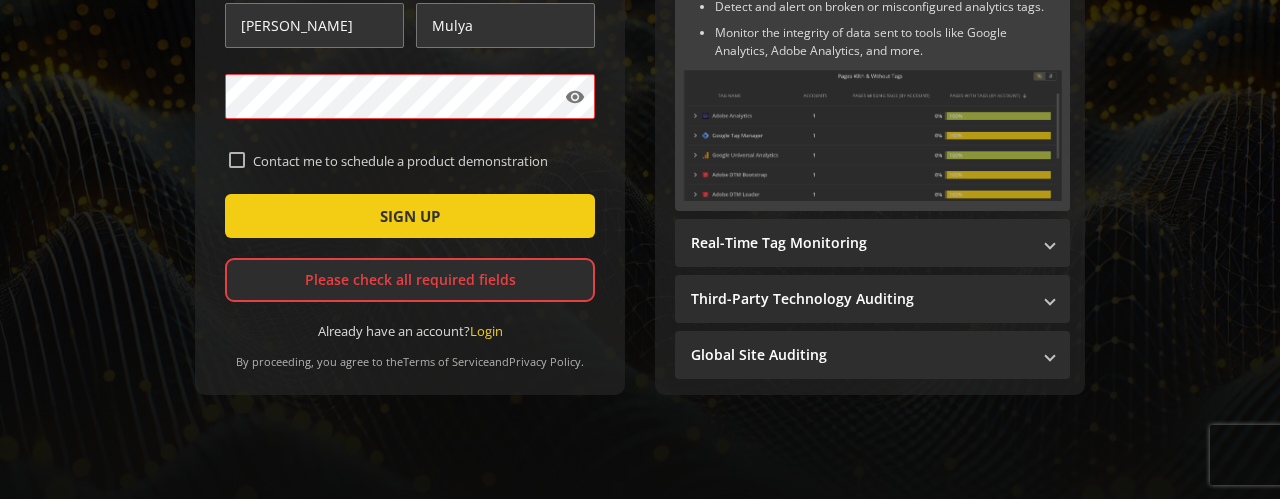 scroll, scrollTop: 294, scrollLeft: 0, axis: vertical 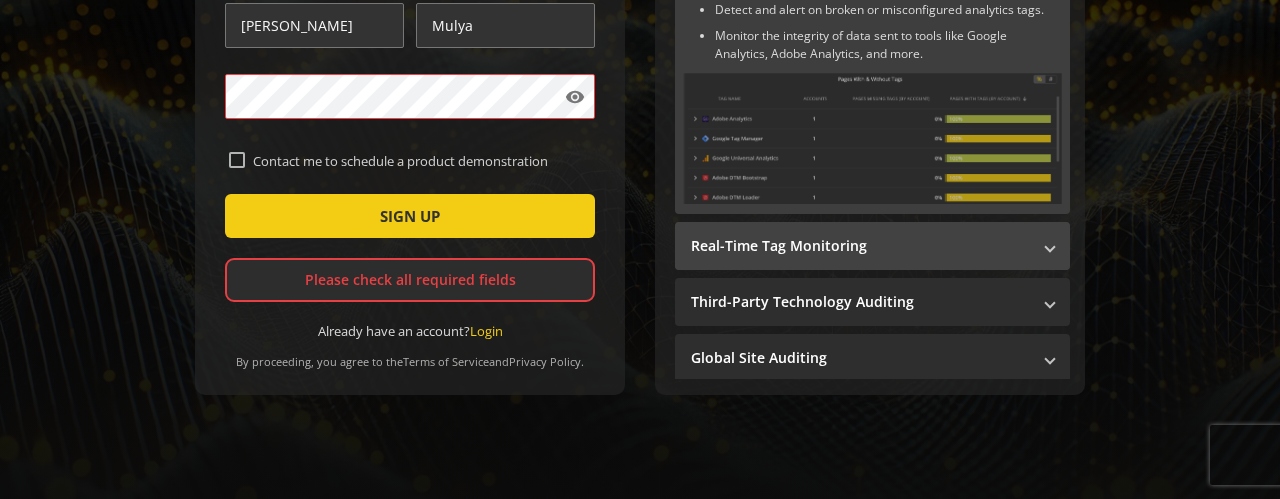 click at bounding box center (1050, 245) 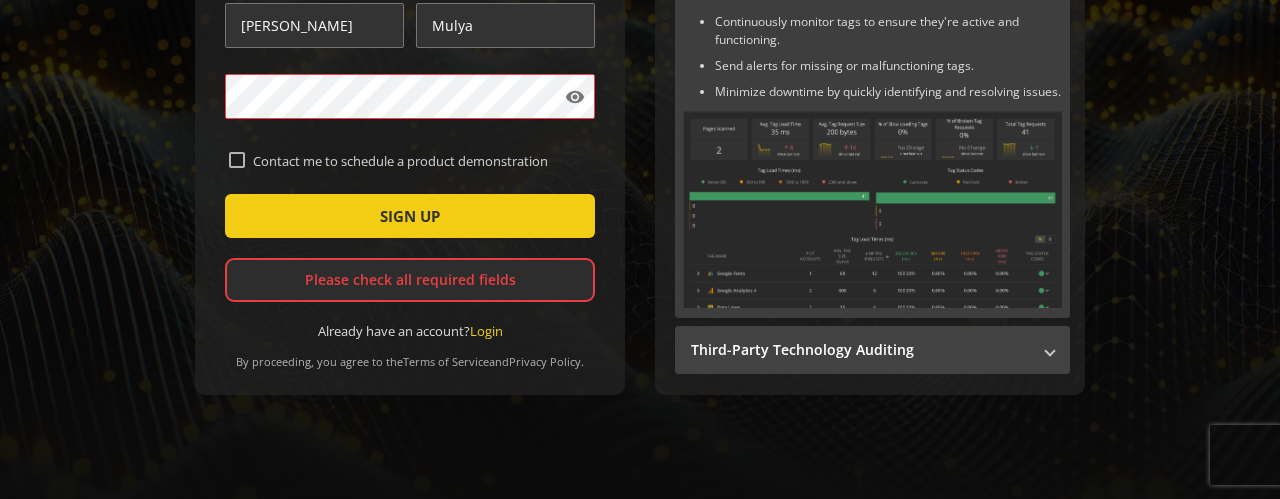 click at bounding box center [1050, 349] 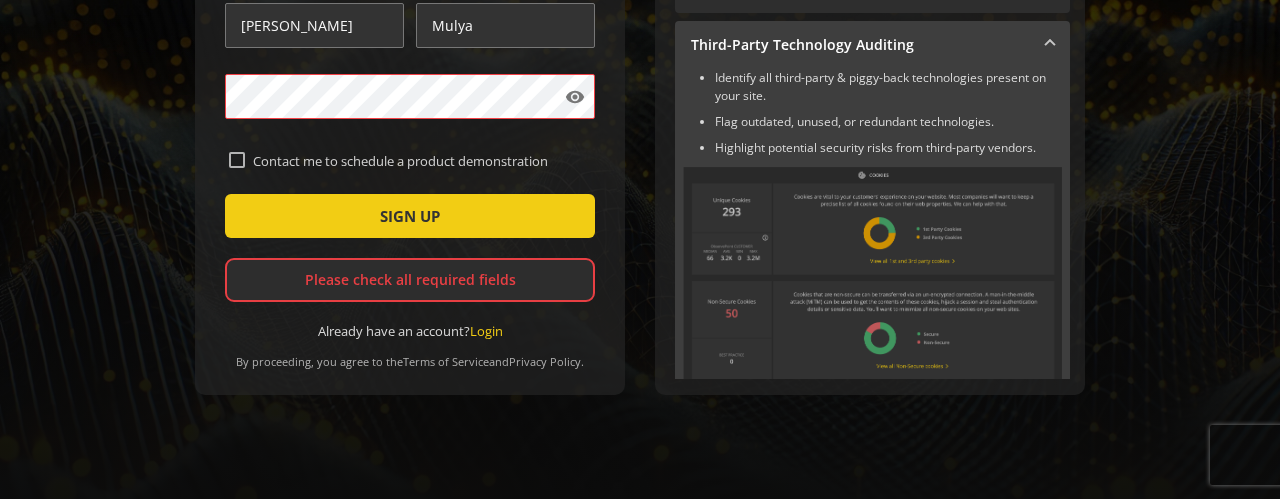 click on "Sitewide Inventory & Monitoring  Automatically discover and audit all tags & cookies across your digital properties. Identify unapproved cookies or rogue tags to mitigate security risks. Detects missing tags & cookies on critical pages to ensure complete data collection.  Privacy & Cookie Compliance  Detect cookies, trackers, and tags that may breach privacy regulations (e.g., GDPR, CCPA). Provide insights into third-party technologies impacting user privacy. Reduce the risk of fines by maintaining adherence to privacy standards.  Automated Email Link Verification  Automatically check email links to ensure they lead to the correct URLs. Flag broken or outdated links to maintain credibility and reduce frustration. Access detailed reports on link errors, redirects, and validations.  Performance Monitoring with Web Vitals  Track page load times and performance metrics related to tags. Detect slow-loading tags that could degrade user experience. Identify tags causing excessive network calls or delays." 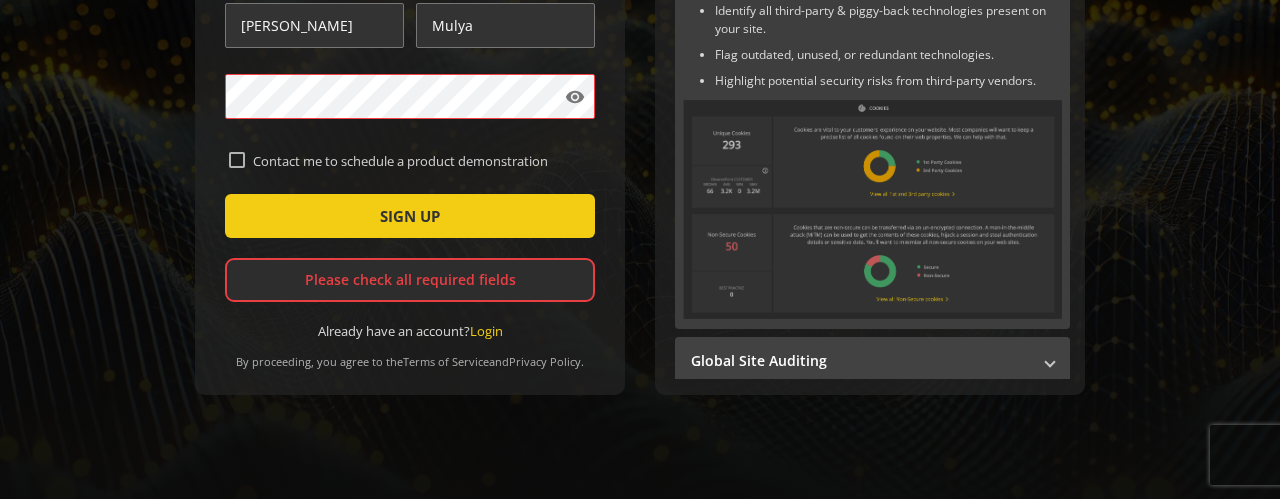 click at bounding box center [1050, 360] 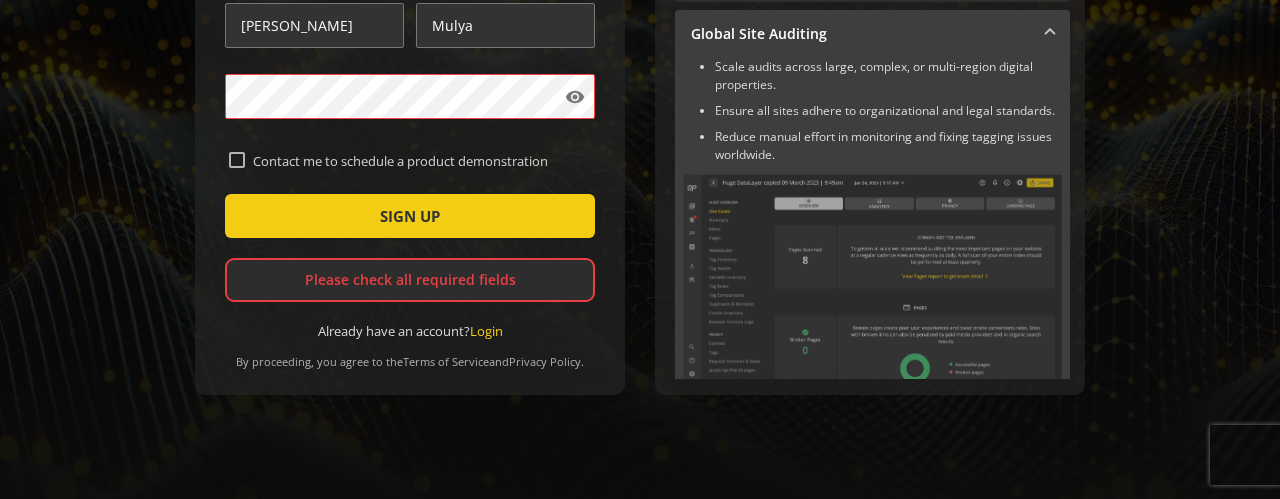 click on "Contact me to schedule a product demonstration" at bounding box center [237, 160] 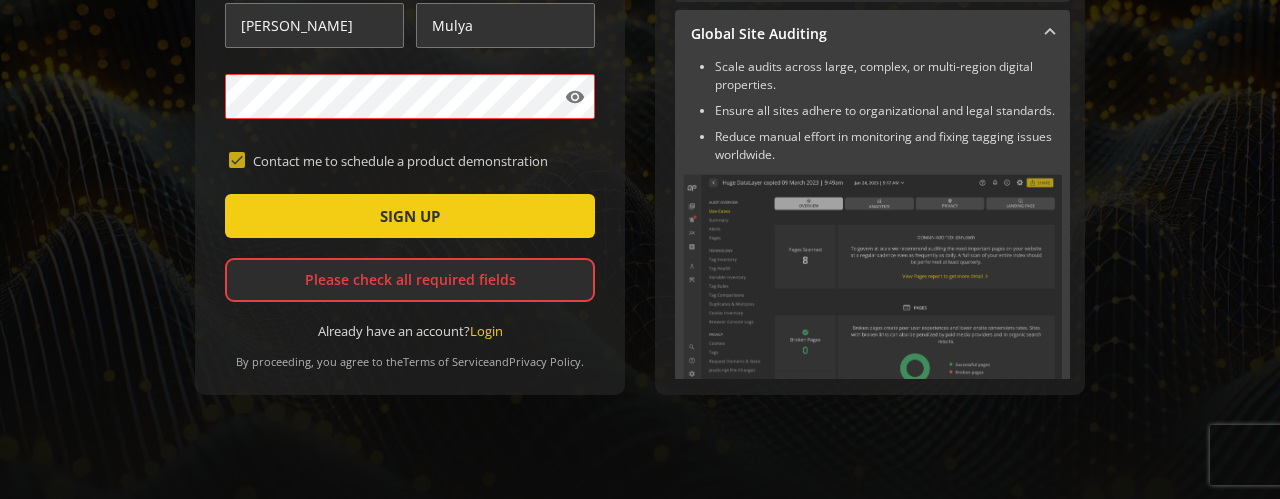 checkbox on "true" 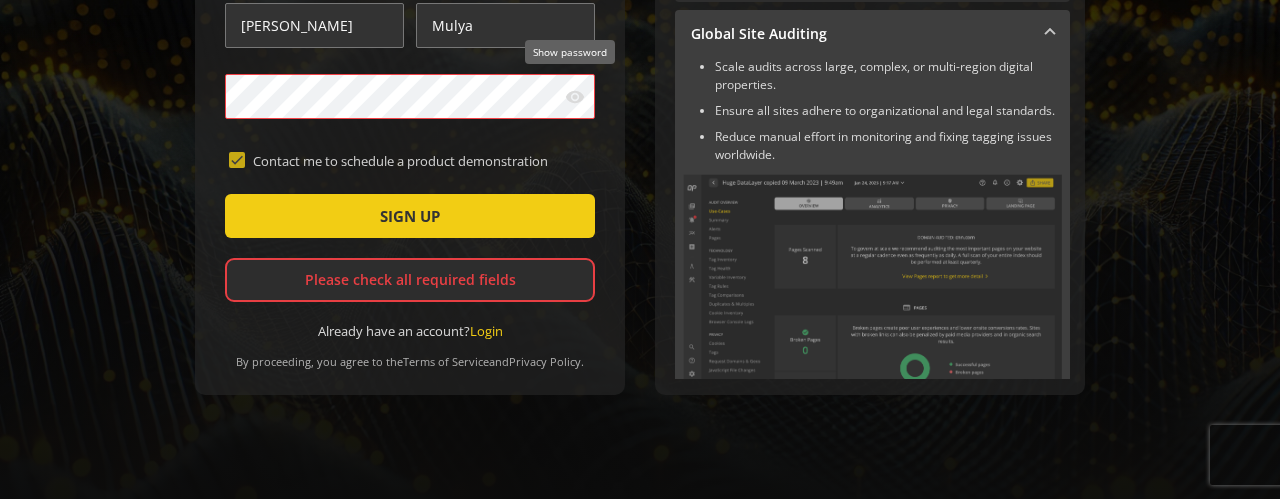 click on "visibility" at bounding box center (575, 97) 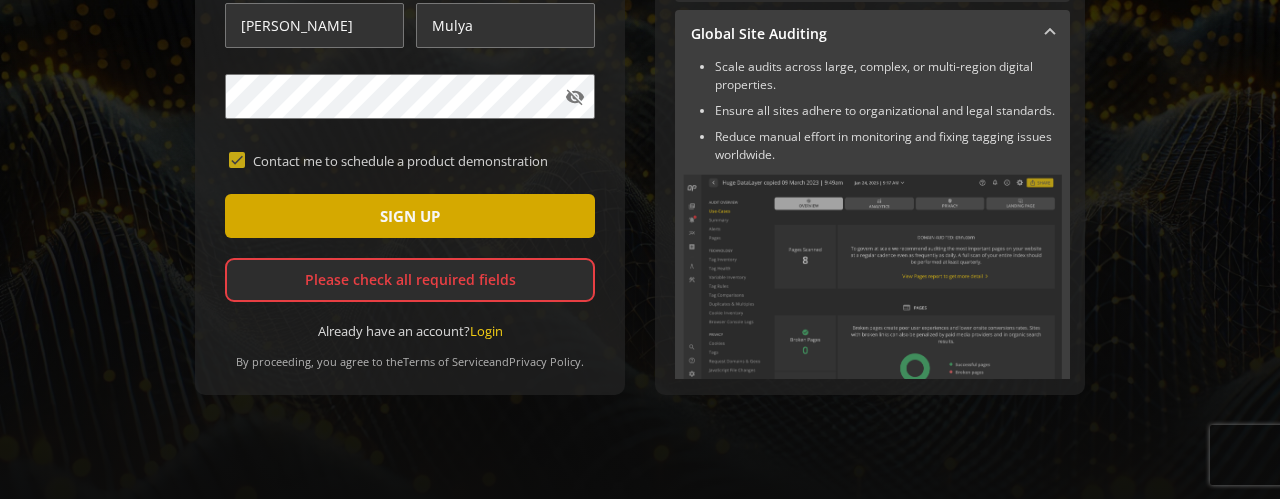click at bounding box center (410, 216) 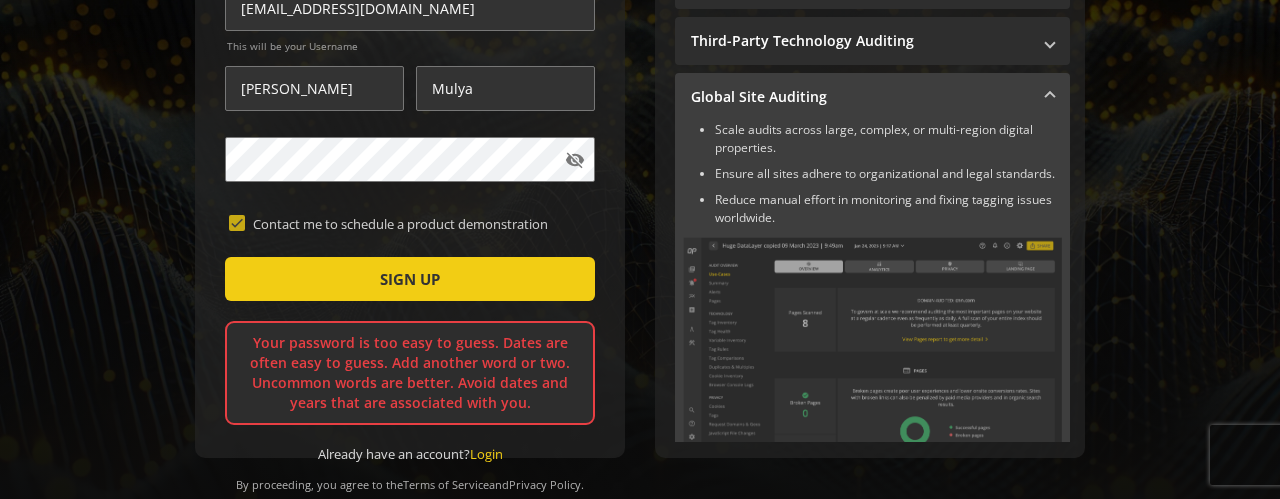 scroll, scrollTop: 353, scrollLeft: 0, axis: vertical 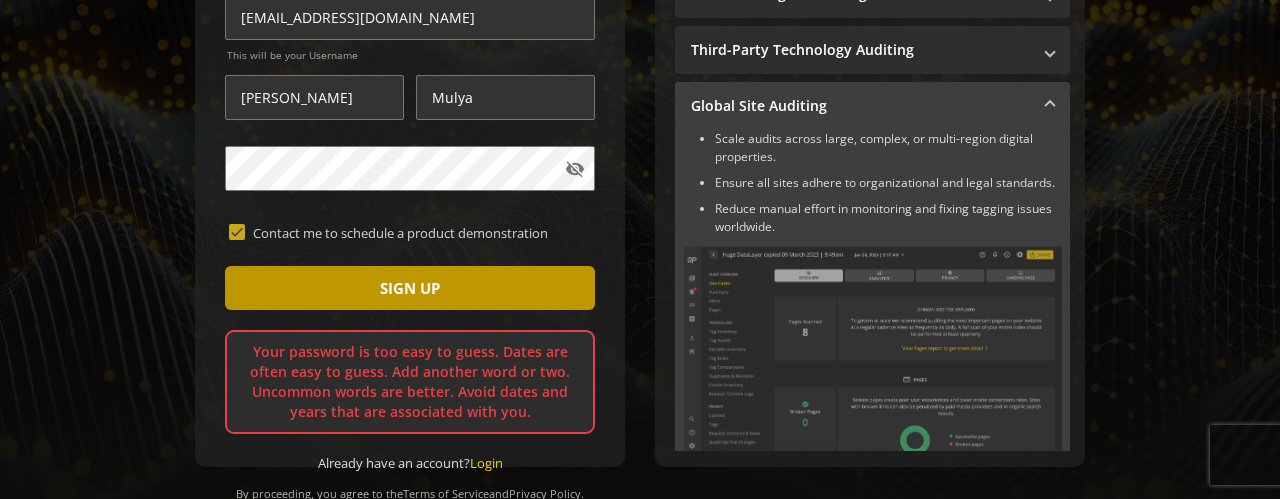 click on "SIGN UP" at bounding box center (410, 288) 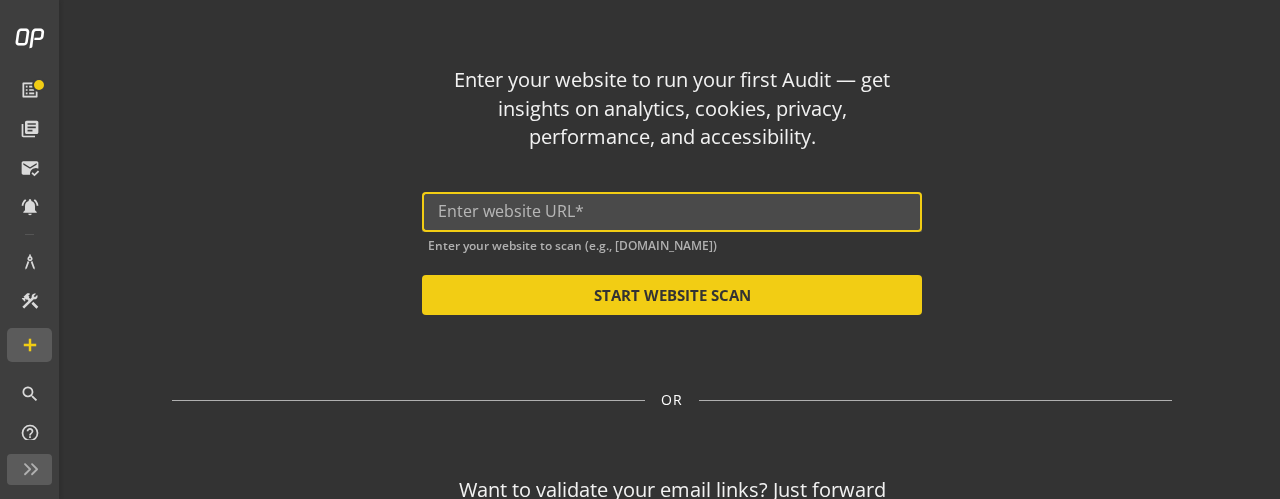 click at bounding box center (672, 211) 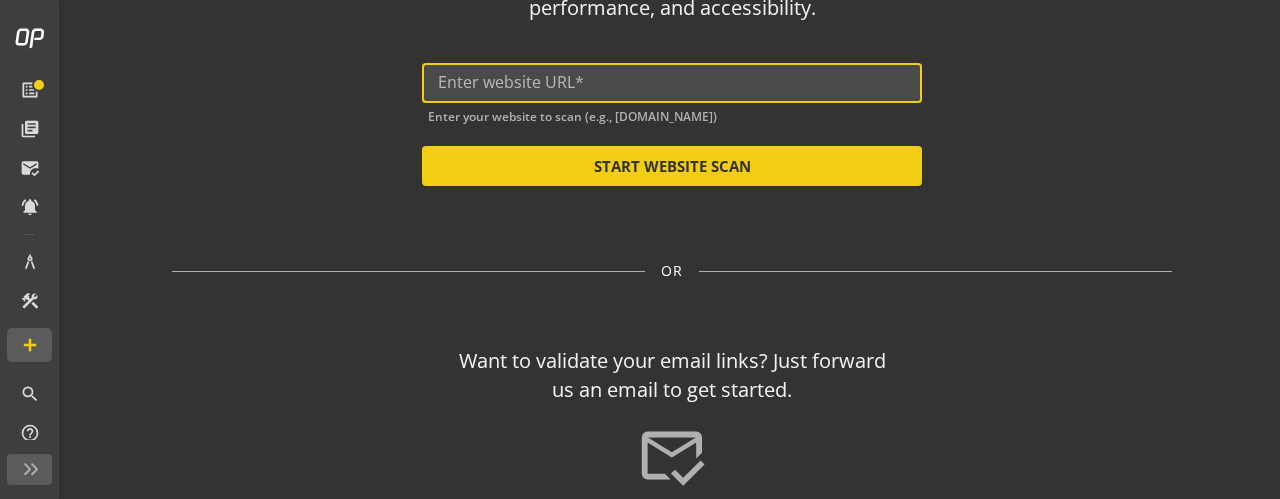 scroll, scrollTop: 0, scrollLeft: 0, axis: both 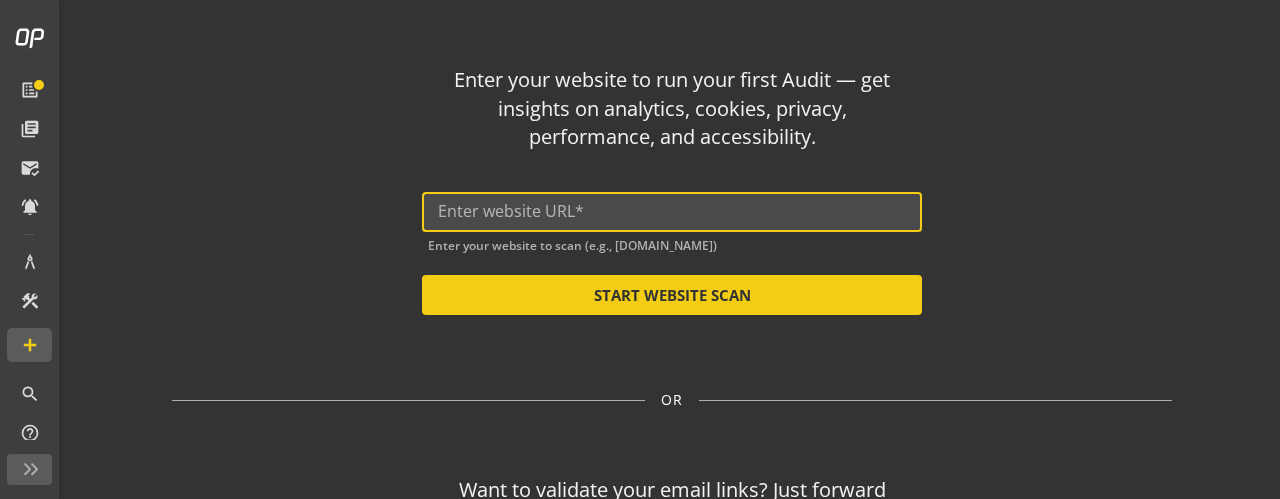 click at bounding box center [672, 211] 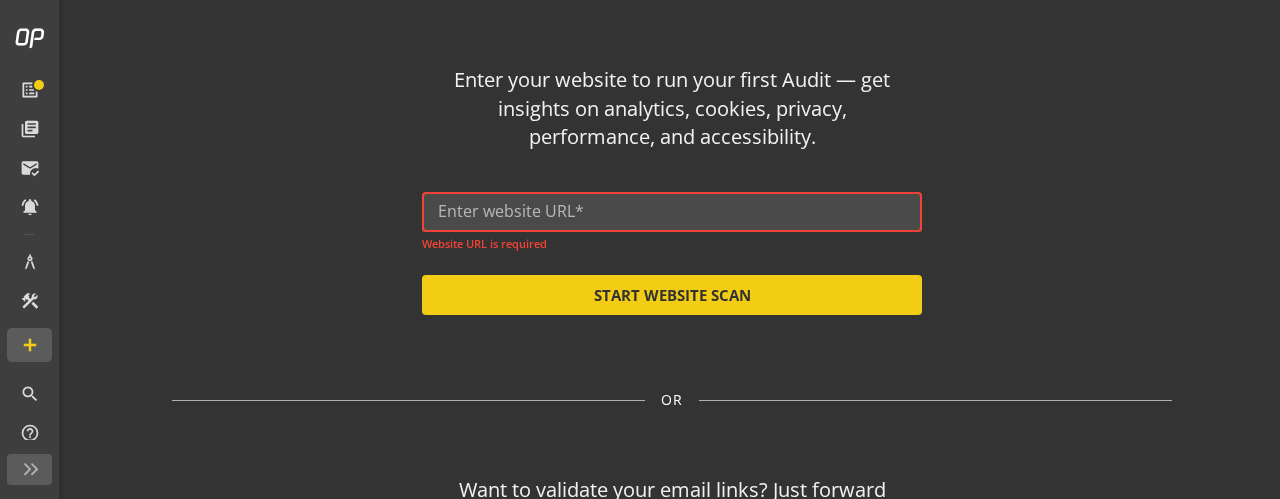 click at bounding box center (672, 211) 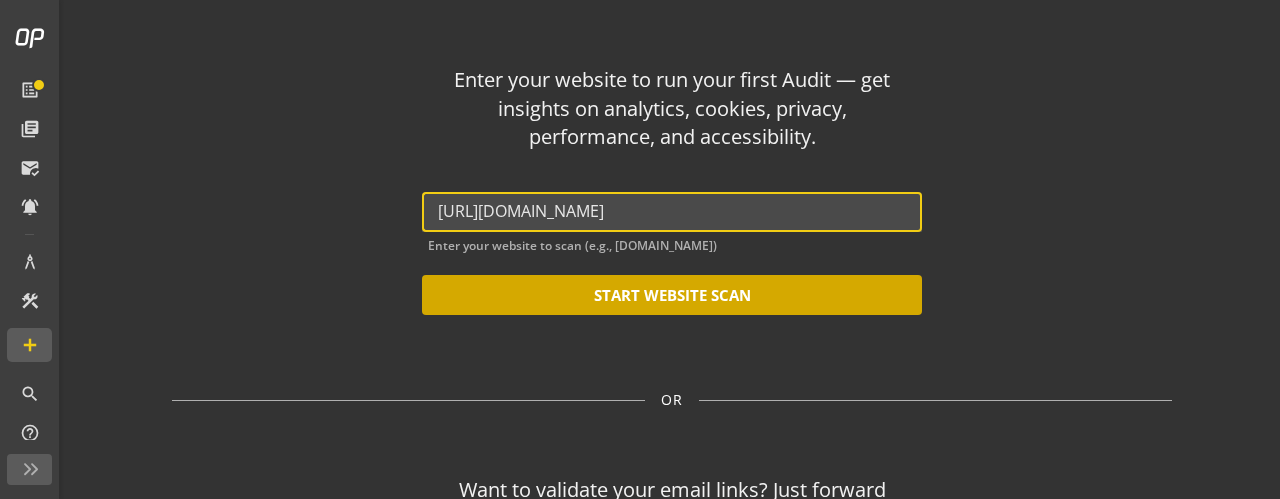 type on "[URL][DOMAIN_NAME]" 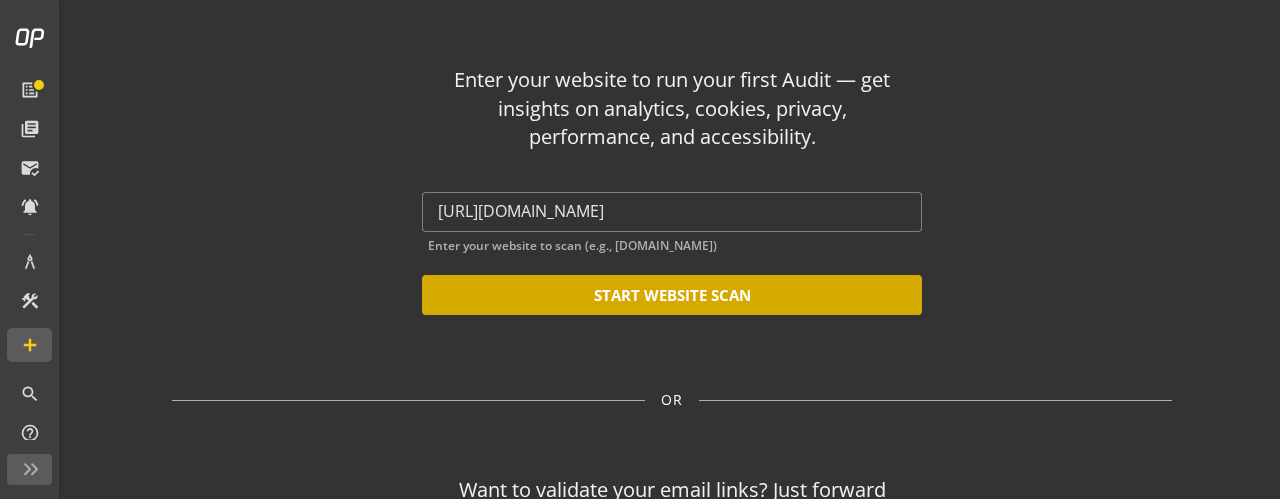 click on "START WEBSITE SCAN" 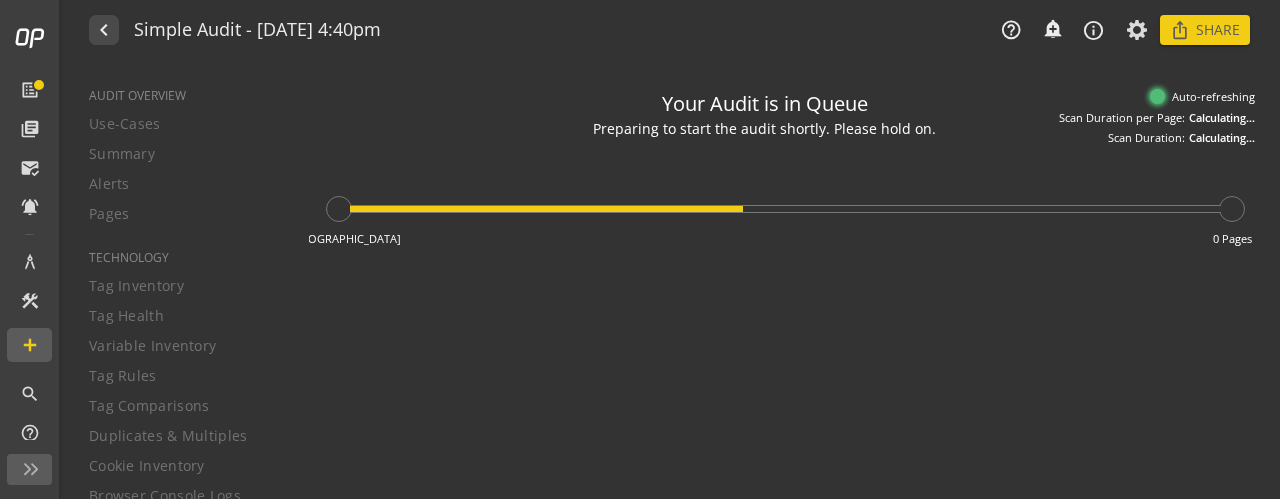 type on "Notes can include:
-a description of what this audit is validating
-changes in audit settings
-discoveries in the report of outstanding rule failures or items needing remediation" 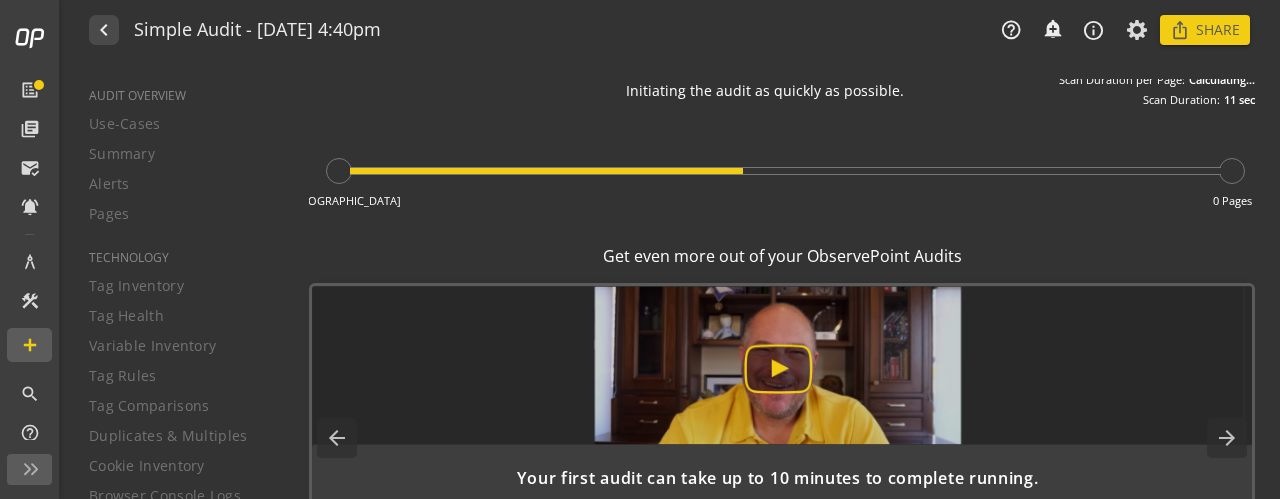 scroll, scrollTop: 0, scrollLeft: 0, axis: both 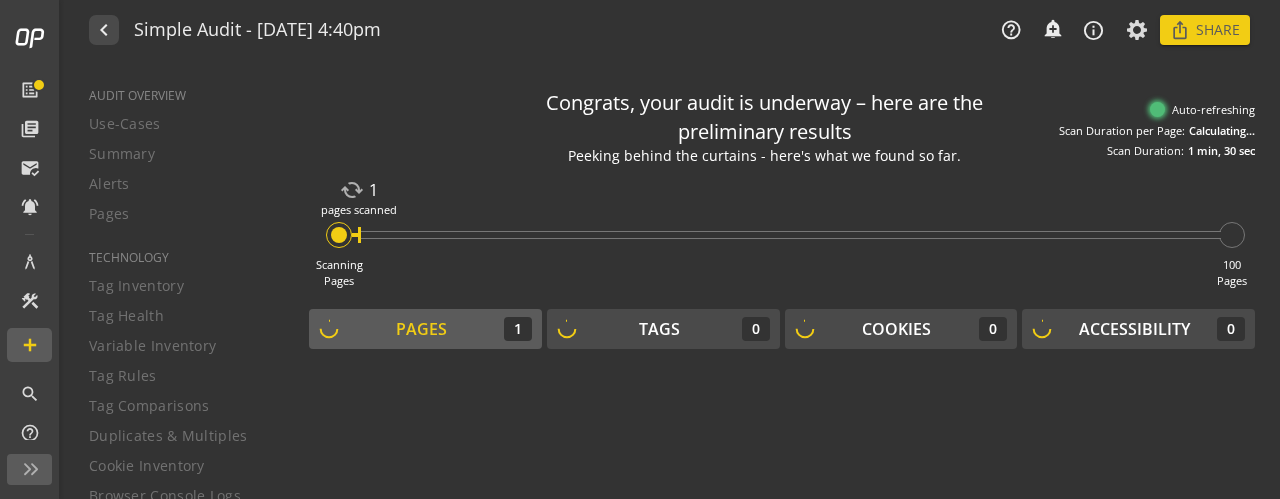 drag, startPoint x: 1248, startPoint y: 334, endPoint x: 1274, endPoint y: 441, distance: 110.11358 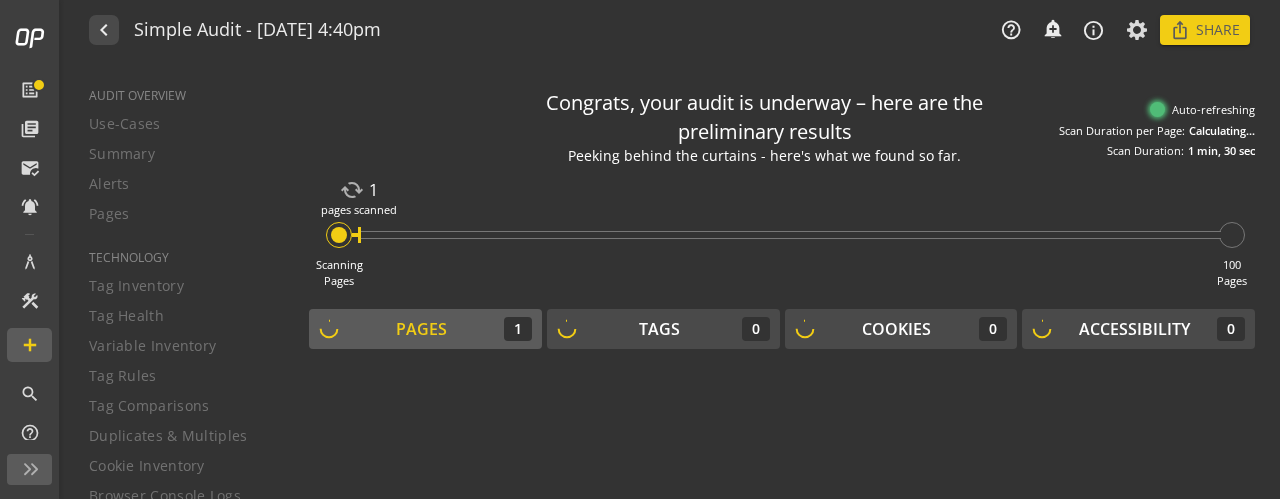 click on "Congrats, your audit is underway – here are the preliminary results  Peeking behind the curtains - here's what we found so far. A quick preview of your site's insides - don't worry, we'll explain it all soon. Lining up the highlights - check out the pages, tags, and treats we've uncovered.  Auto-refreshing   Scan Duration per Page:   Calculating...   Scan Duration:   1 min, 30 sec  Scanning   Pages cached  1  pages scanned 100   Pages Pages  1  Tags  0  Cookies  0  Accessibility  0" 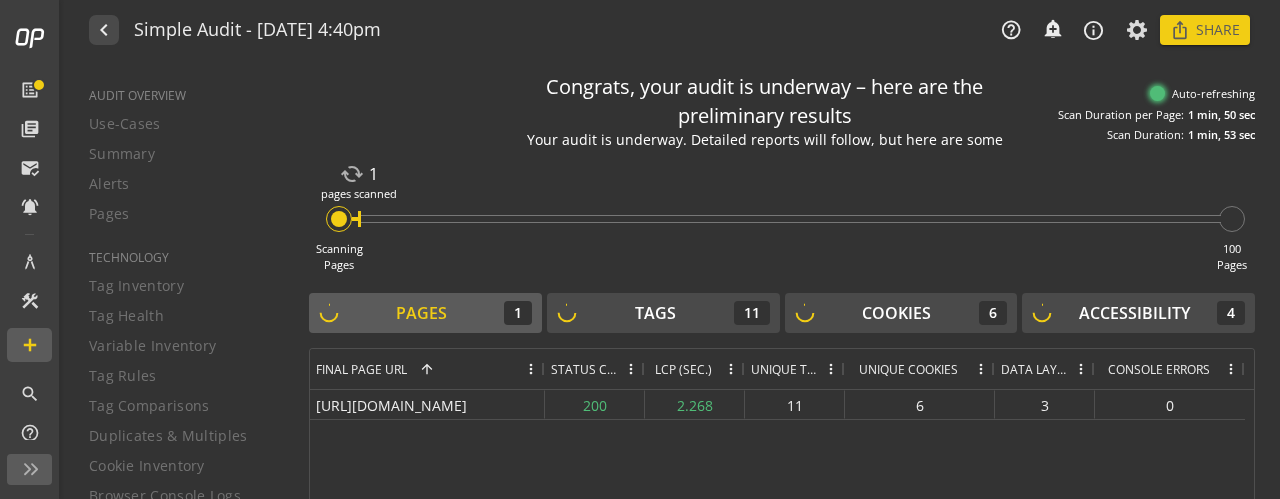 scroll, scrollTop: 15, scrollLeft: 0, axis: vertical 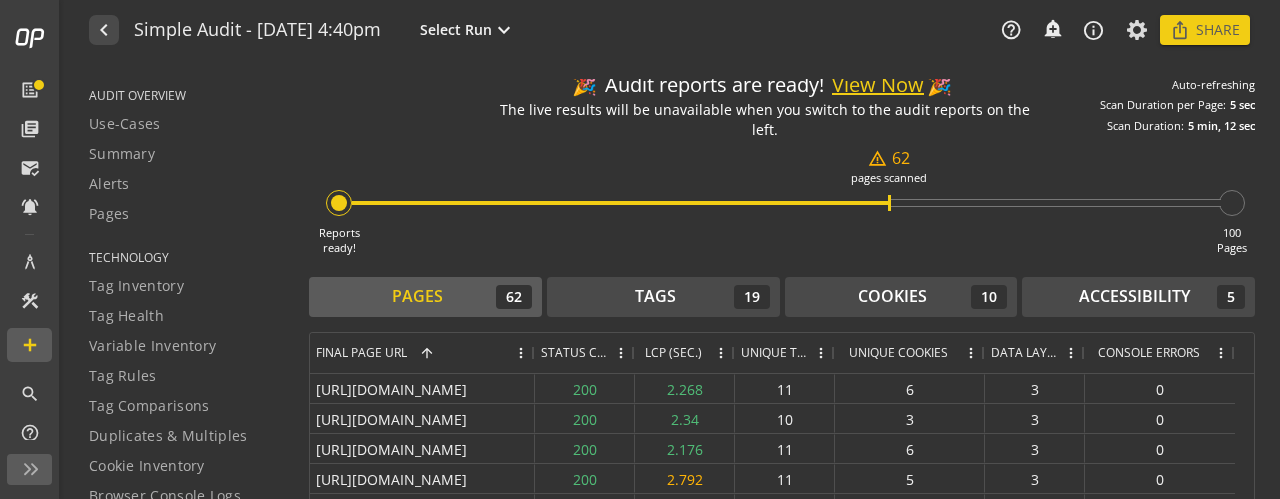 click on "View Now" 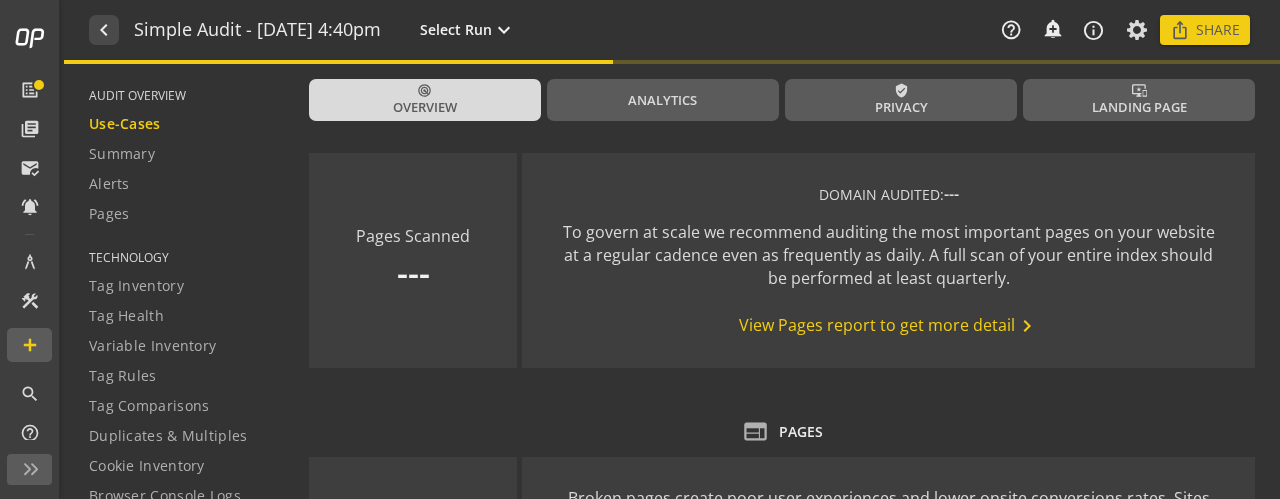 scroll, scrollTop: 0, scrollLeft: 0, axis: both 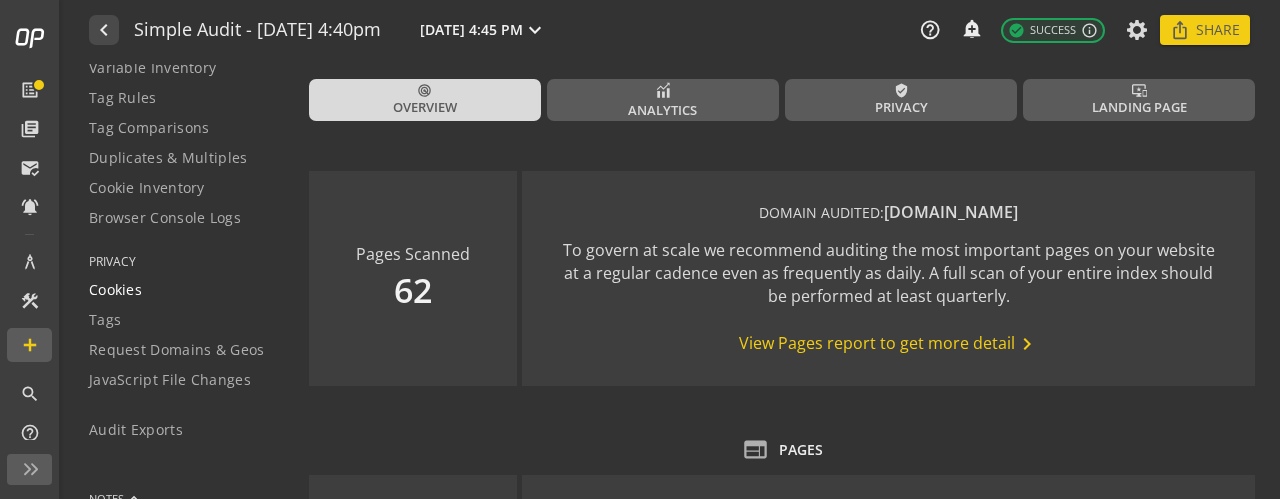 click on "Cookies" 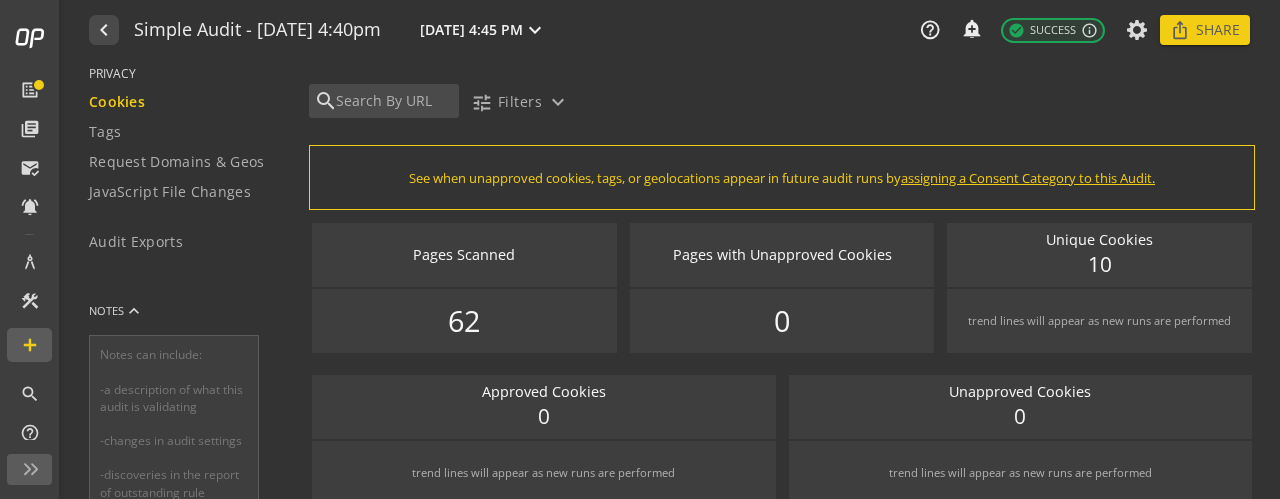 scroll, scrollTop: 469, scrollLeft: 0, axis: vertical 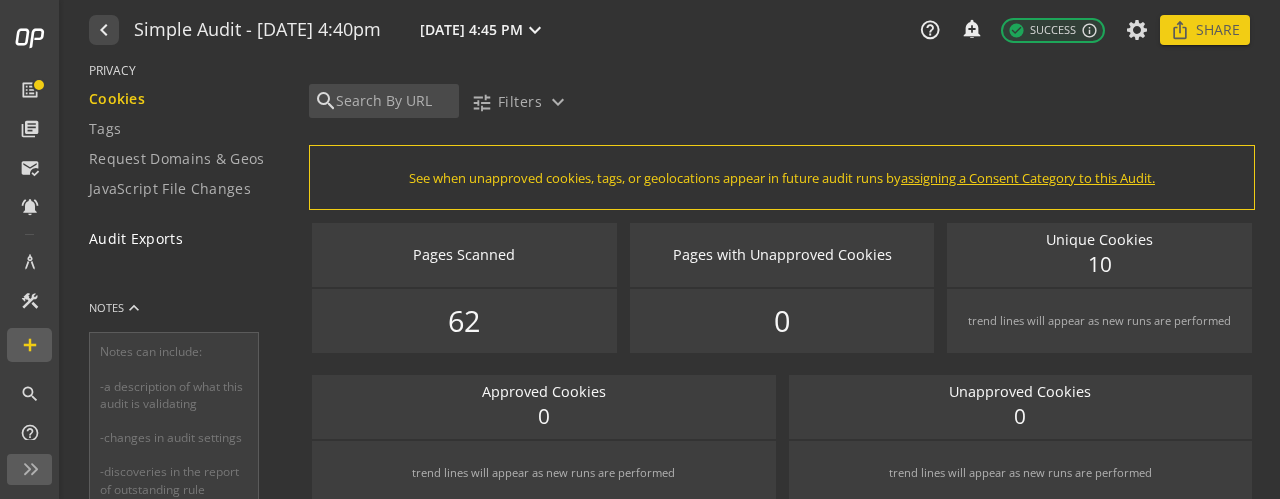 click on "Audit Exports" 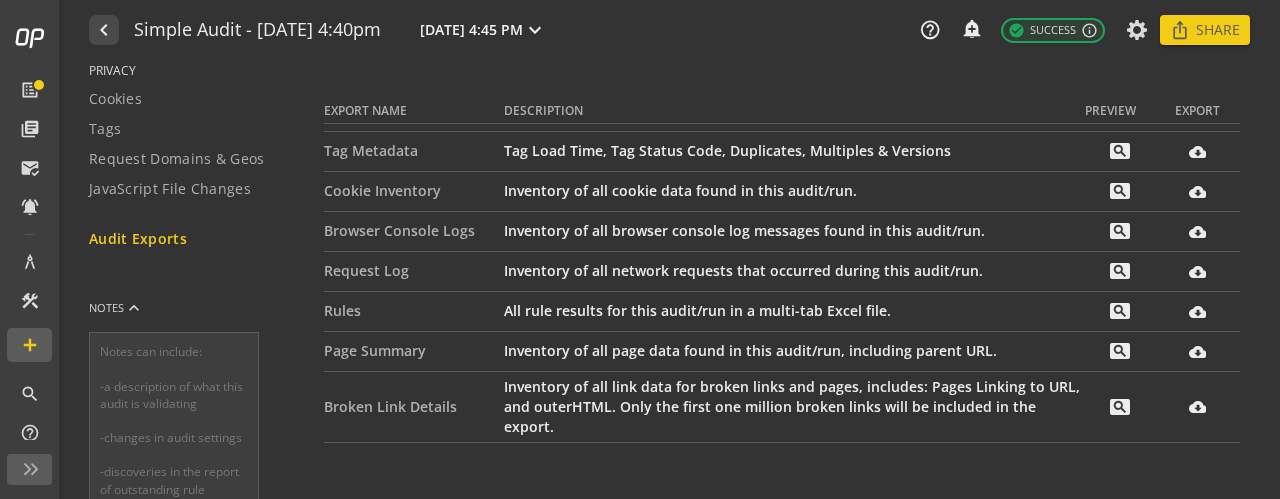 scroll, scrollTop: 86, scrollLeft: 0, axis: vertical 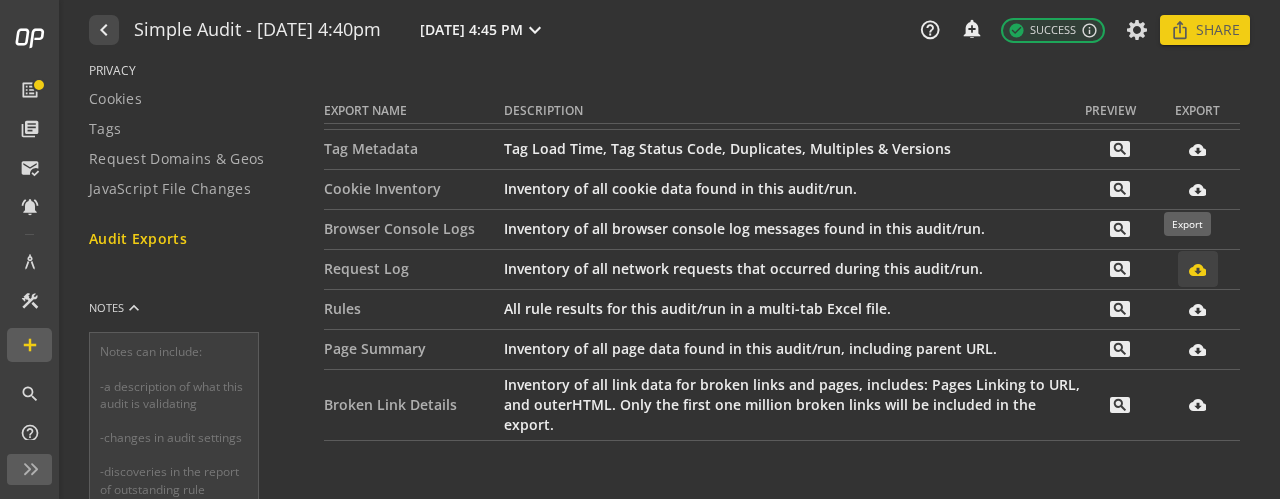 click on "cloud_download_filled" 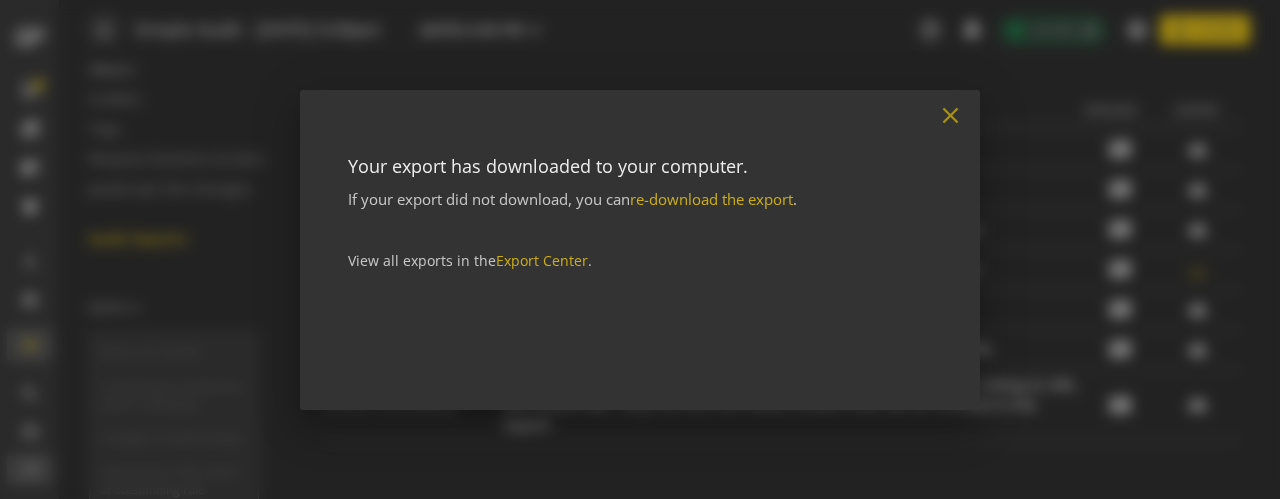 click on "close" at bounding box center (950, 115) 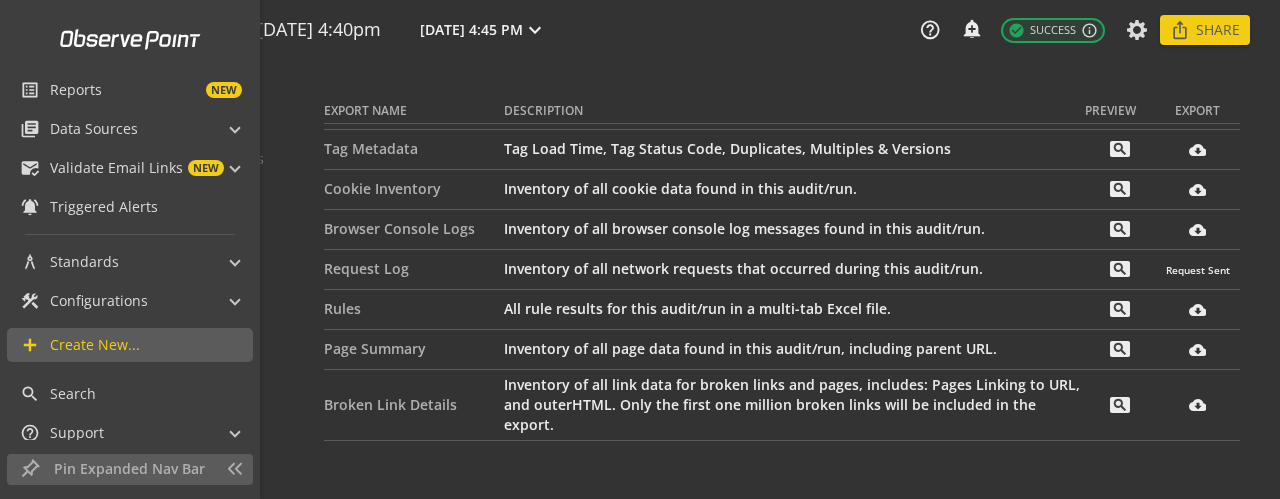 scroll, scrollTop: 132, scrollLeft: 0, axis: vertical 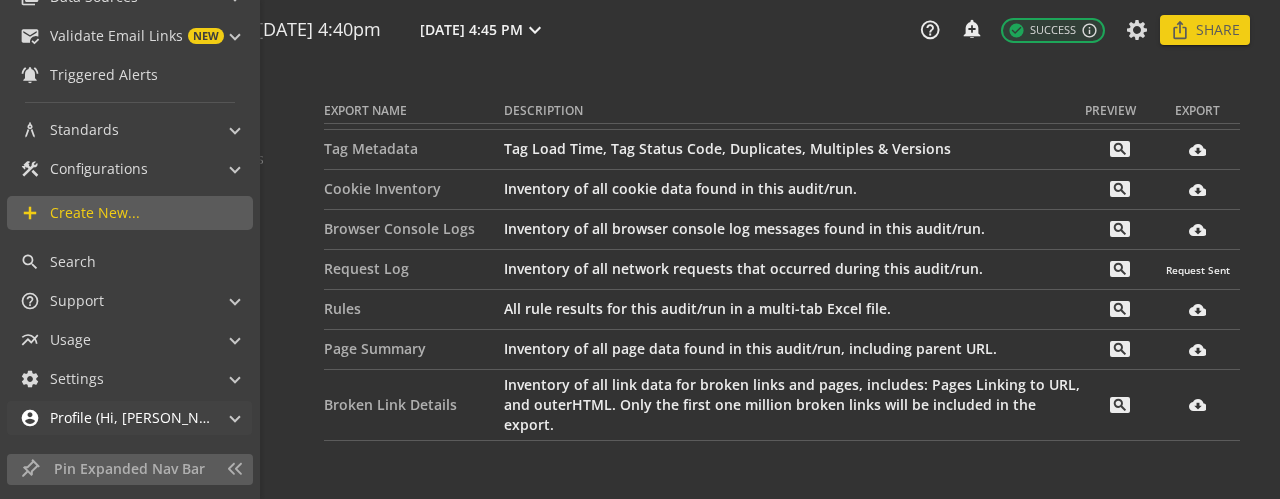 click on "account_circle Profile (Hi, [PERSON_NAME]!)" at bounding box center (125, 418) 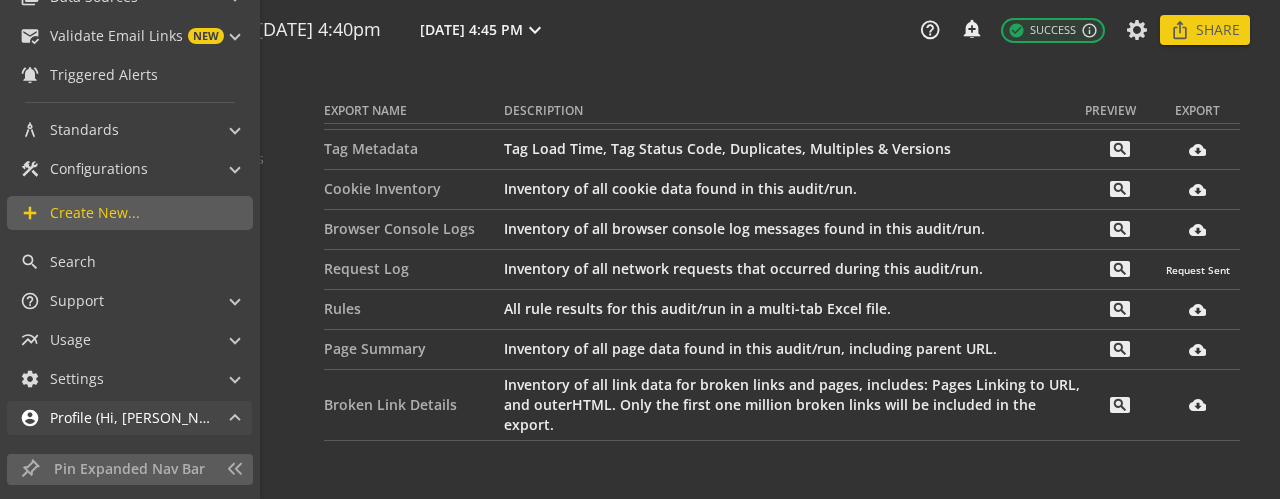 scroll, scrollTop: 209, scrollLeft: 0, axis: vertical 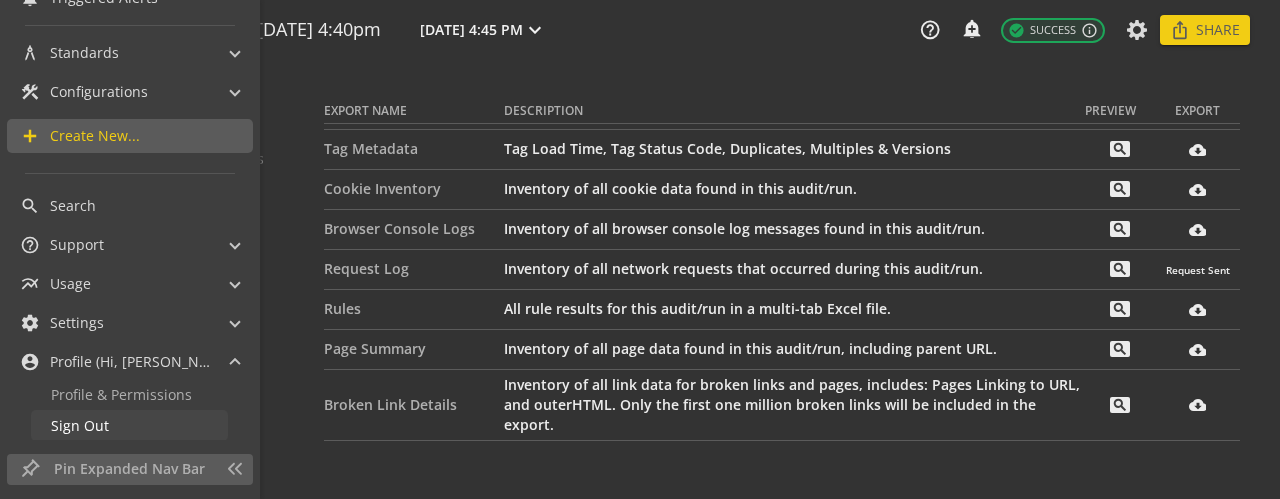 click on "Sign Out" at bounding box center (80, 425) 